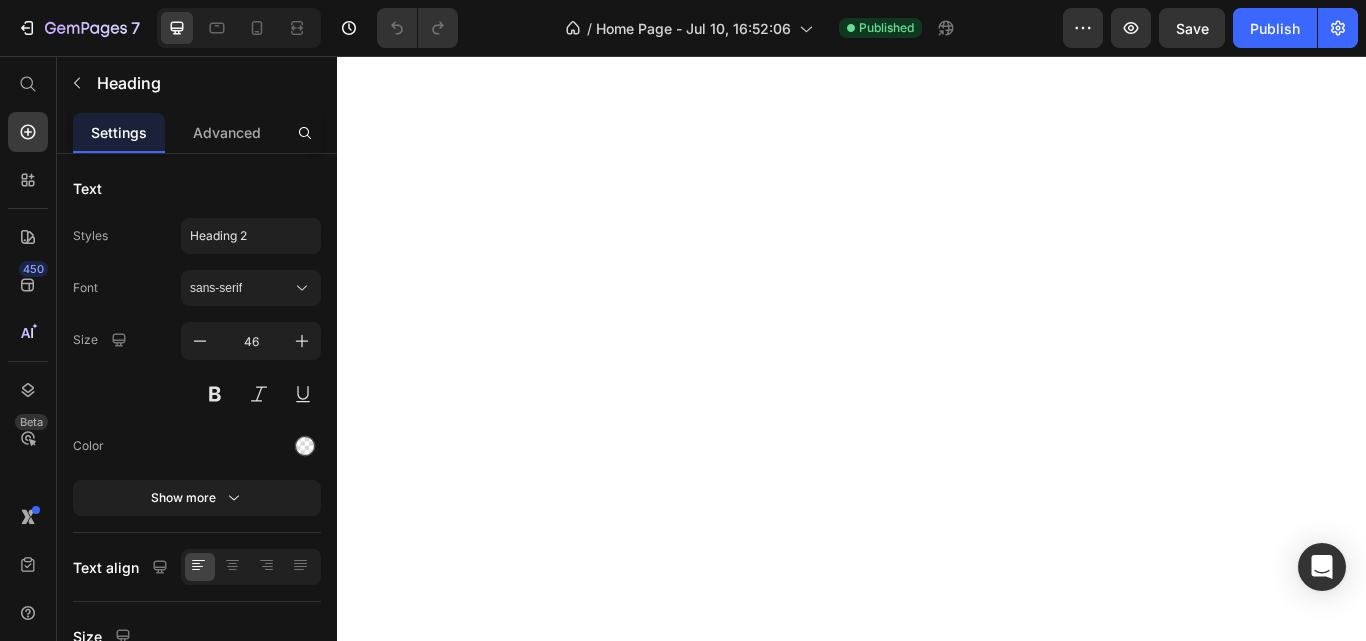 scroll, scrollTop: 0, scrollLeft: 0, axis: both 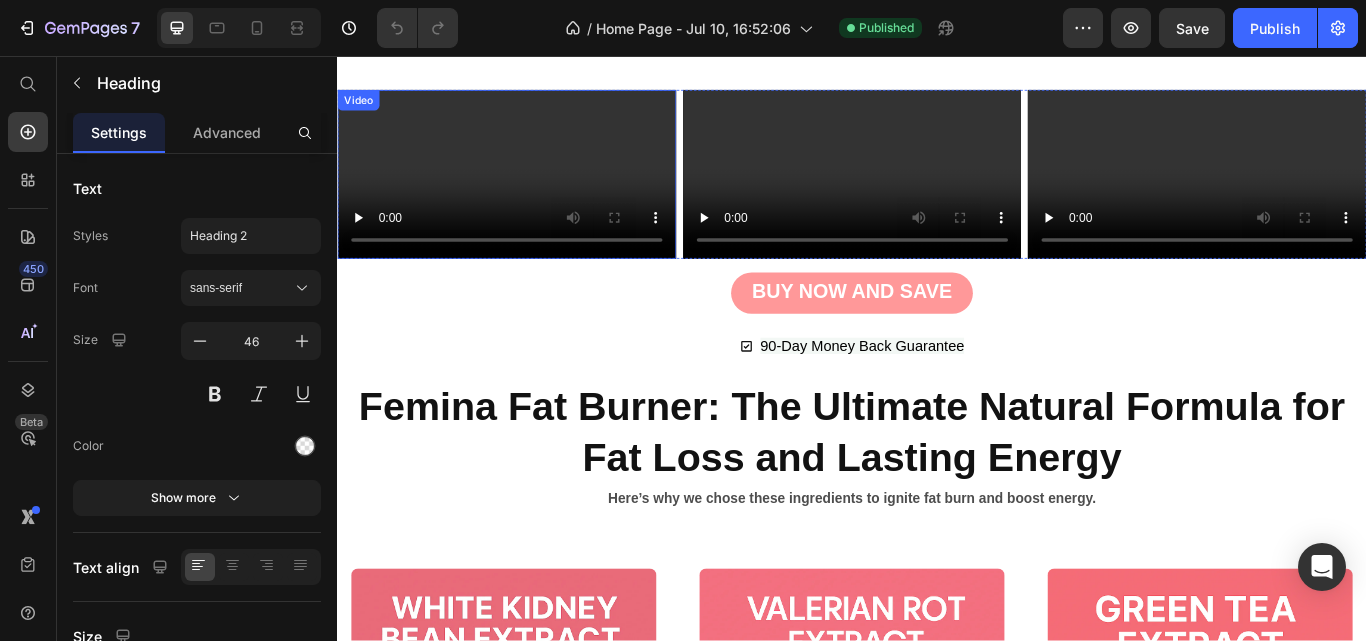 click at bounding box center (534, 194) 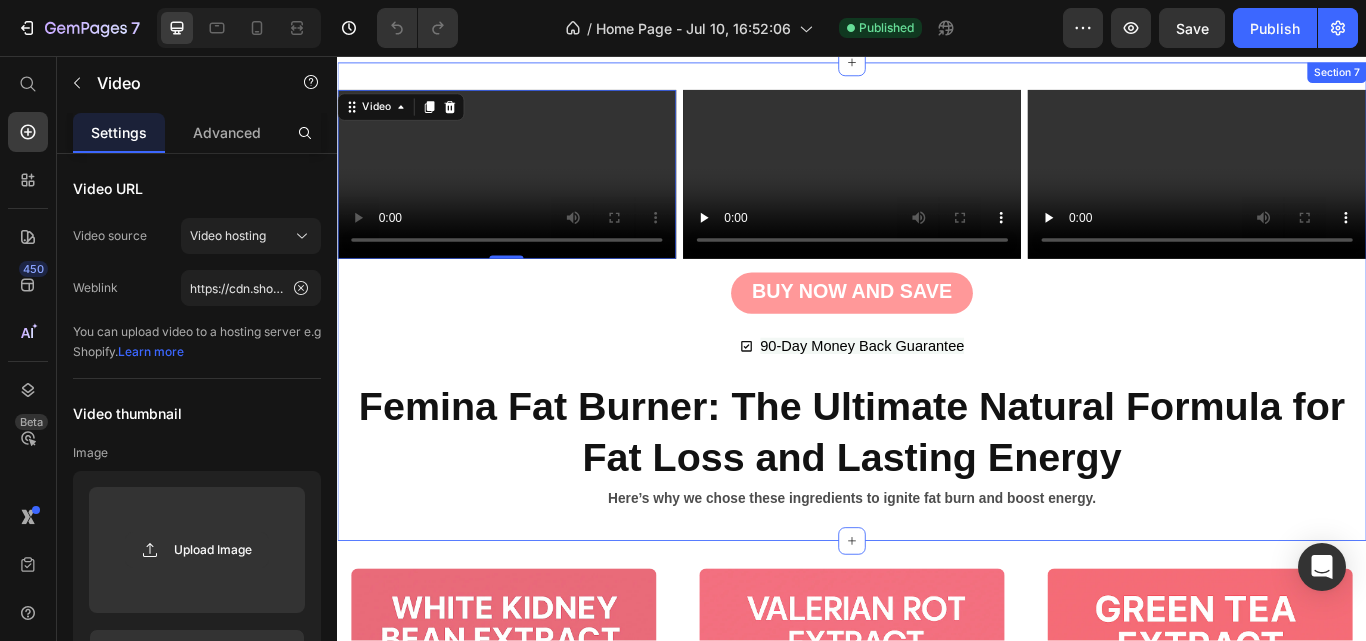 click on "Video Video   0 Video Video Row BUY NOW AND SAVE Button
90-Day Money Back Guarantee Button Femina Fat Burner: The Ultimate Natural Formula for Fat Loss and Lasting Energy Heading Here’s why we chose these ingredients to ignite fat burn and boost energy. Text Block Row Row Section 7" at bounding box center [937, 343] 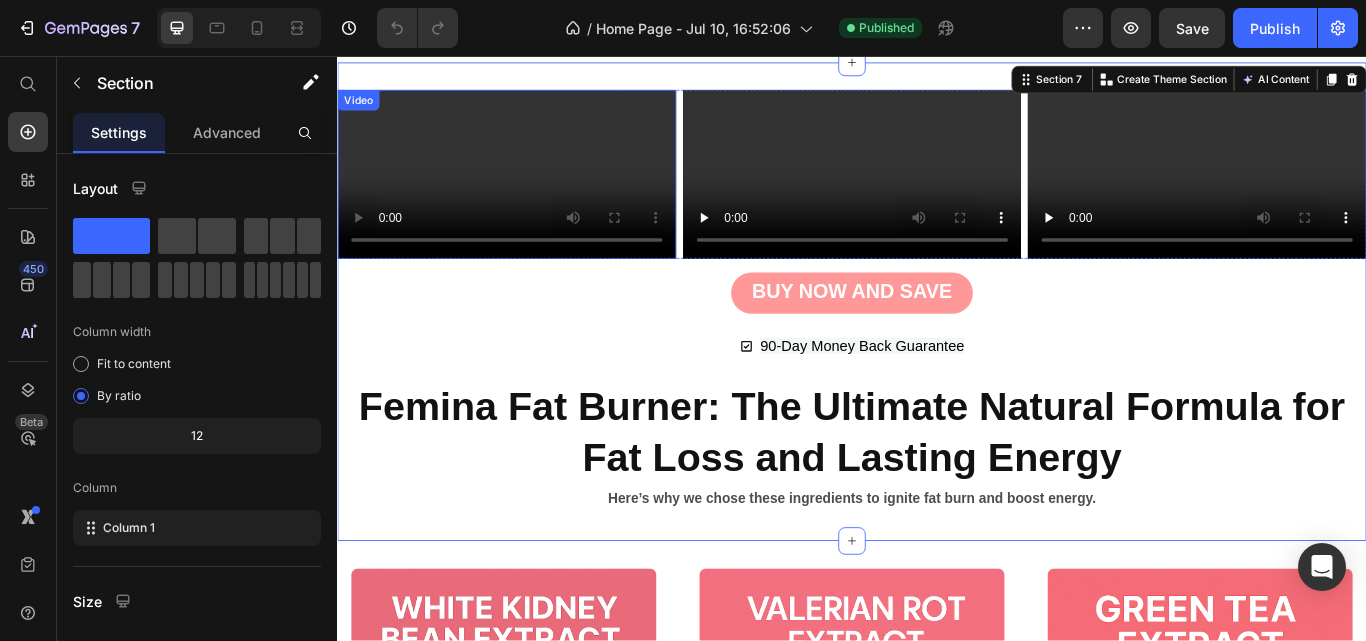 click at bounding box center [534, 194] 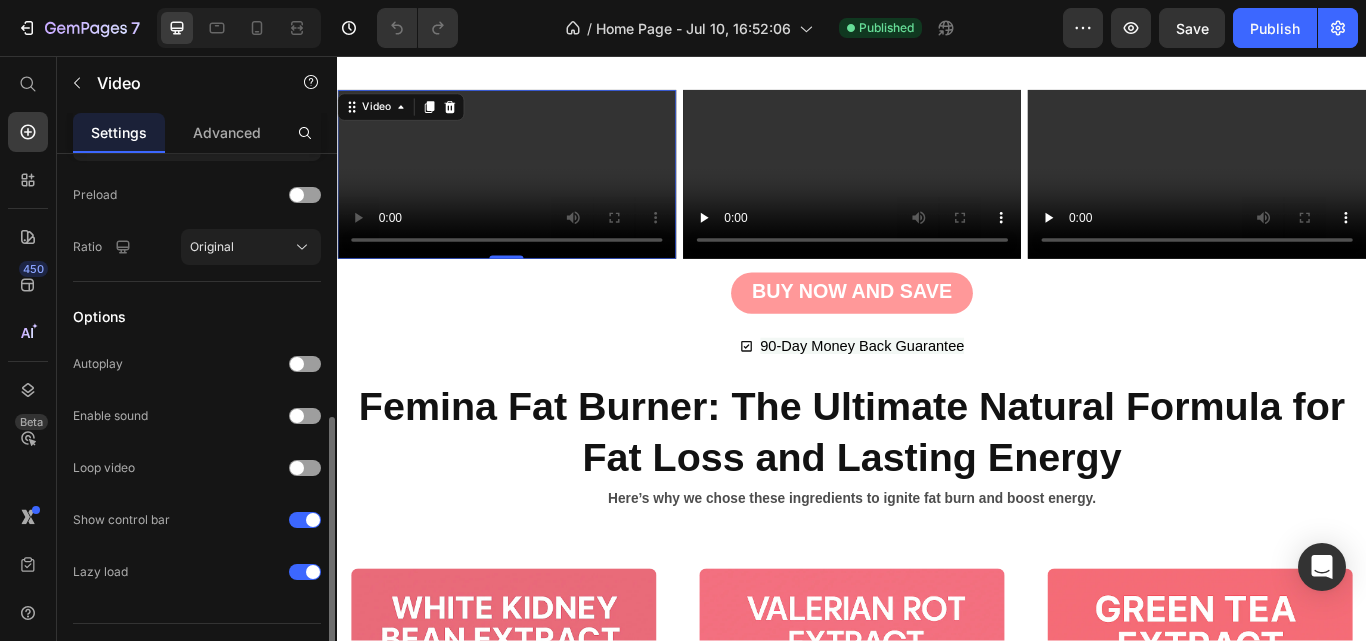 scroll, scrollTop: 586, scrollLeft: 0, axis: vertical 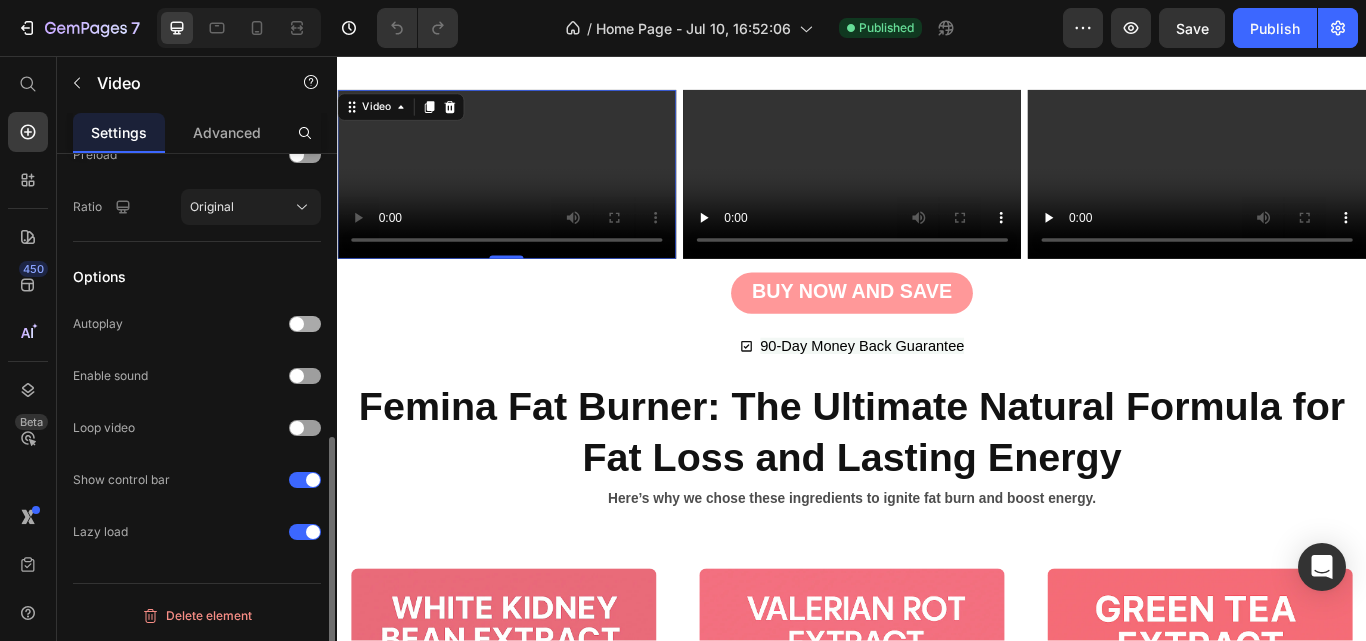 click at bounding box center [305, 324] 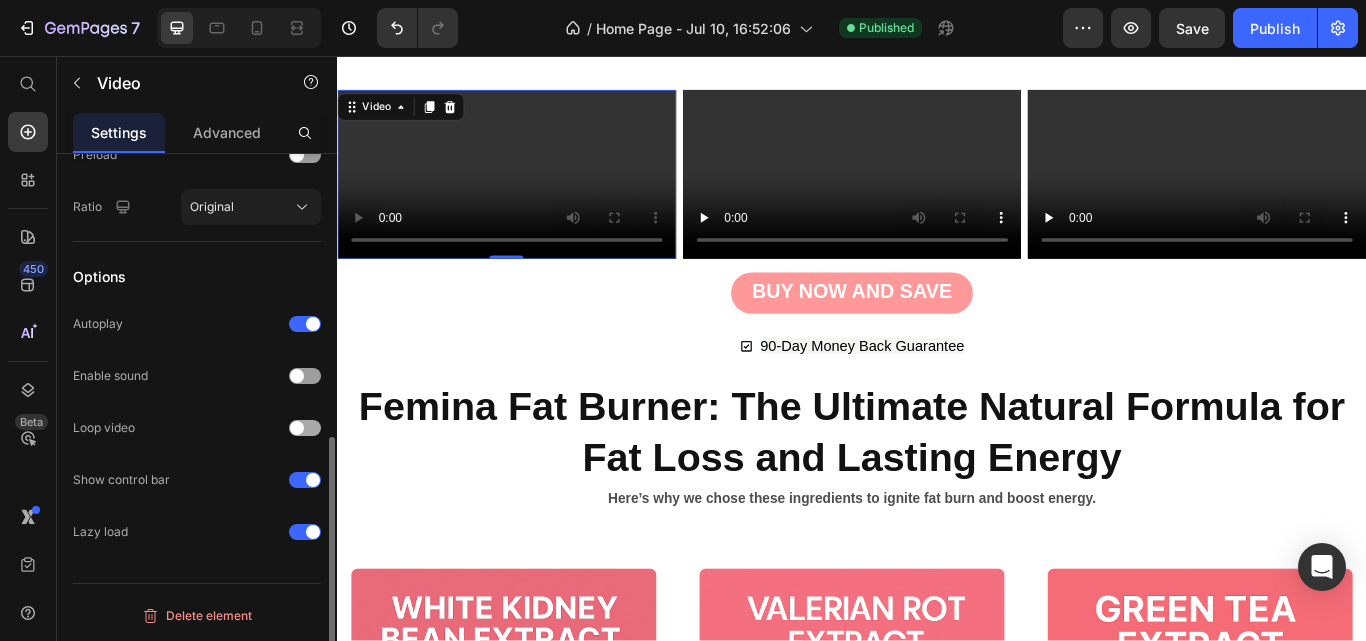 click at bounding box center (305, 428) 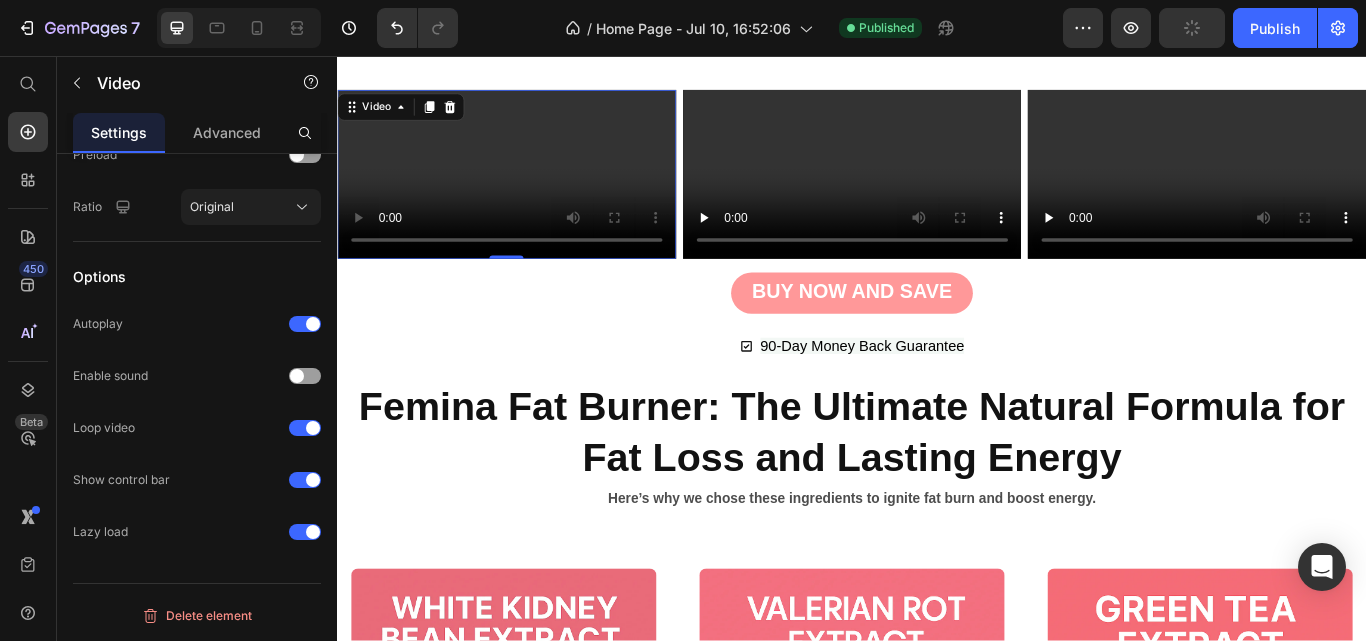 click at bounding box center [534, 194] 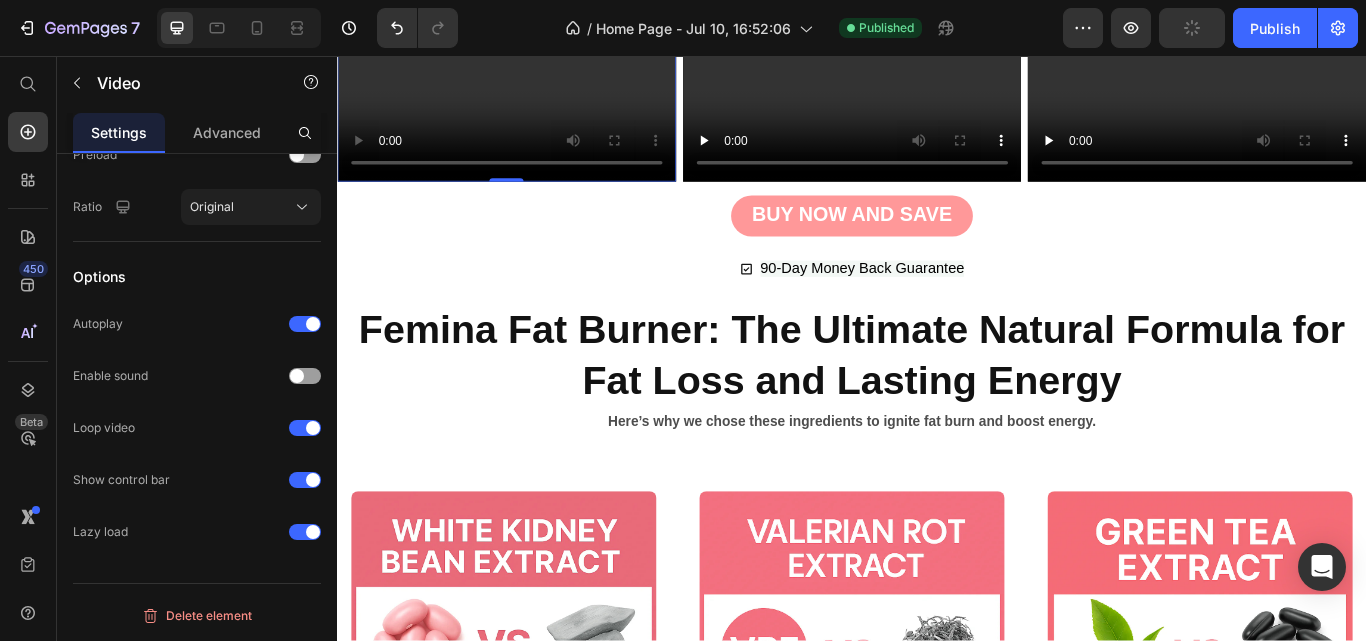 scroll, scrollTop: 5425, scrollLeft: 0, axis: vertical 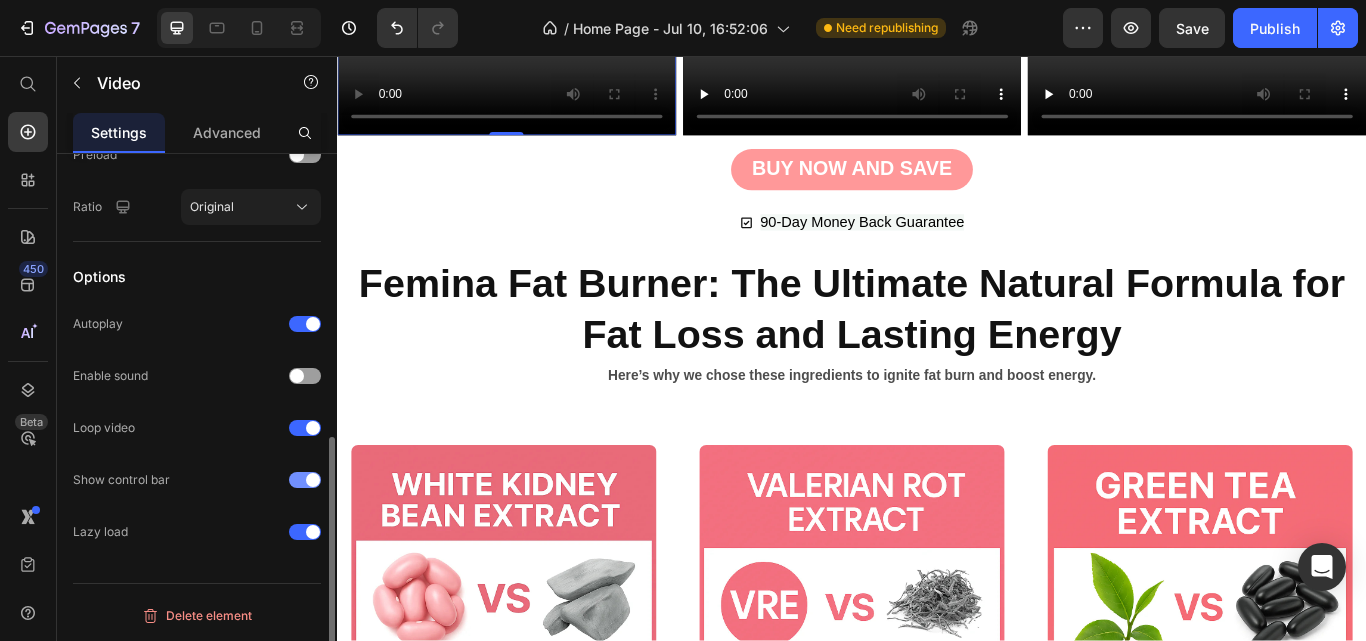 click at bounding box center (305, 480) 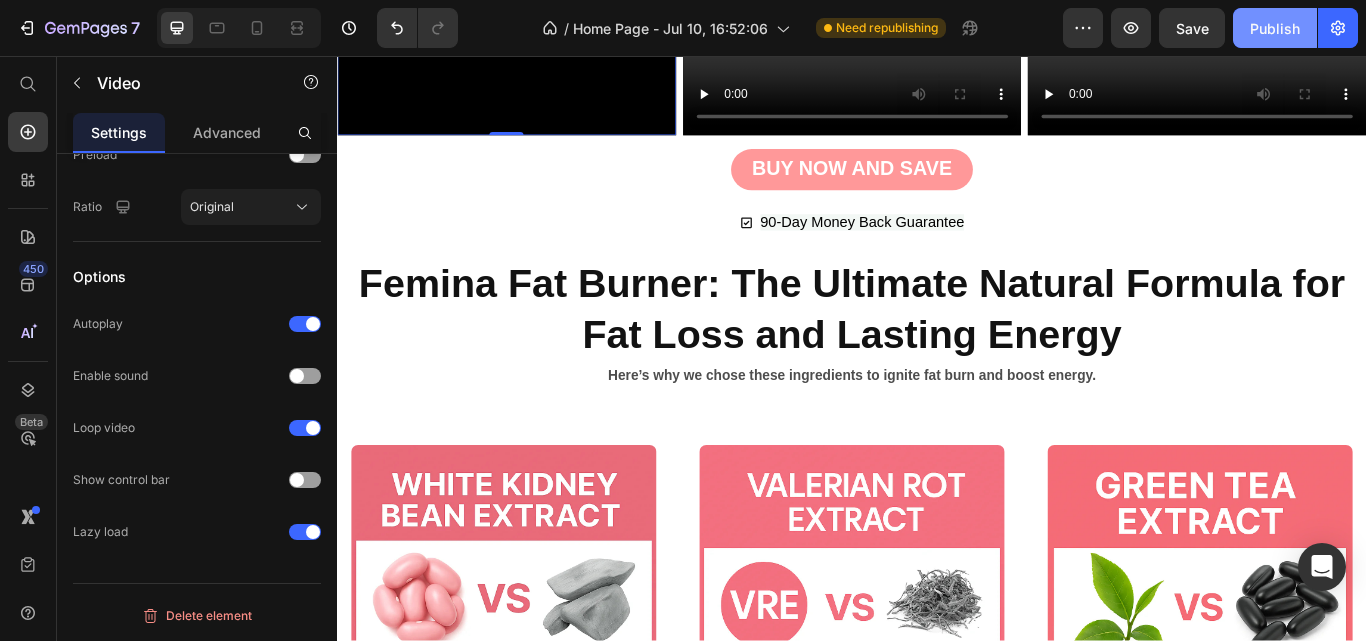 click on "Publish" 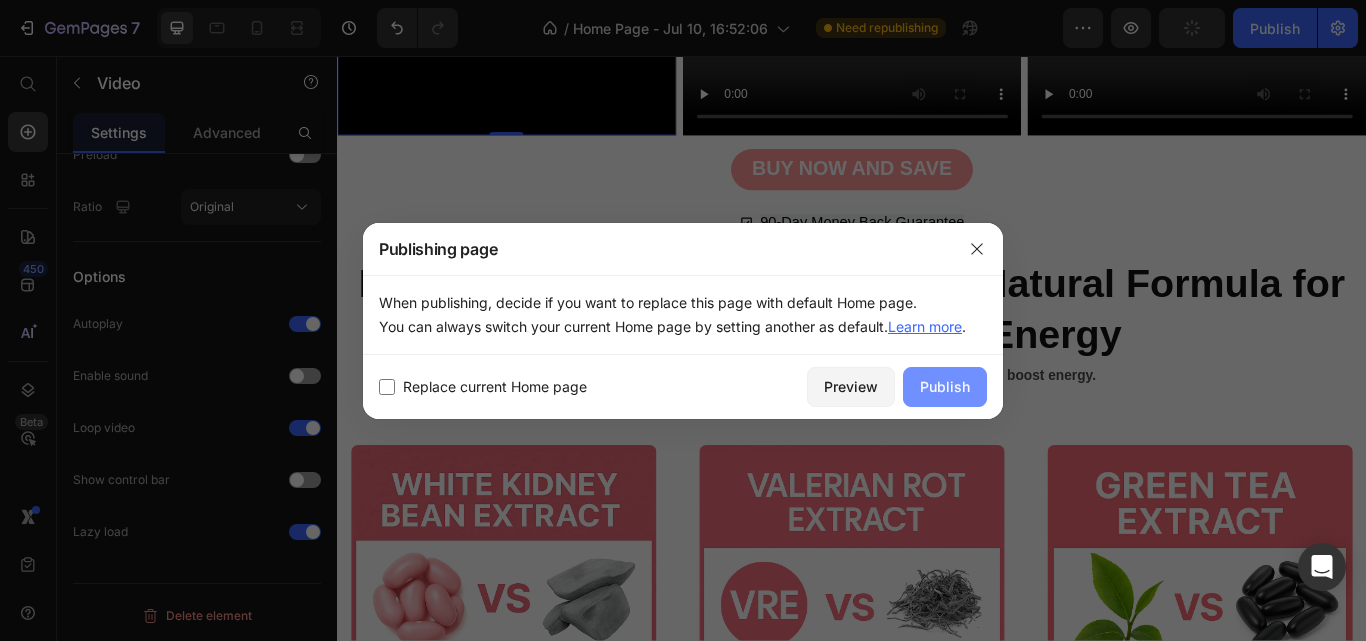 click on "Publish" at bounding box center [945, 387] 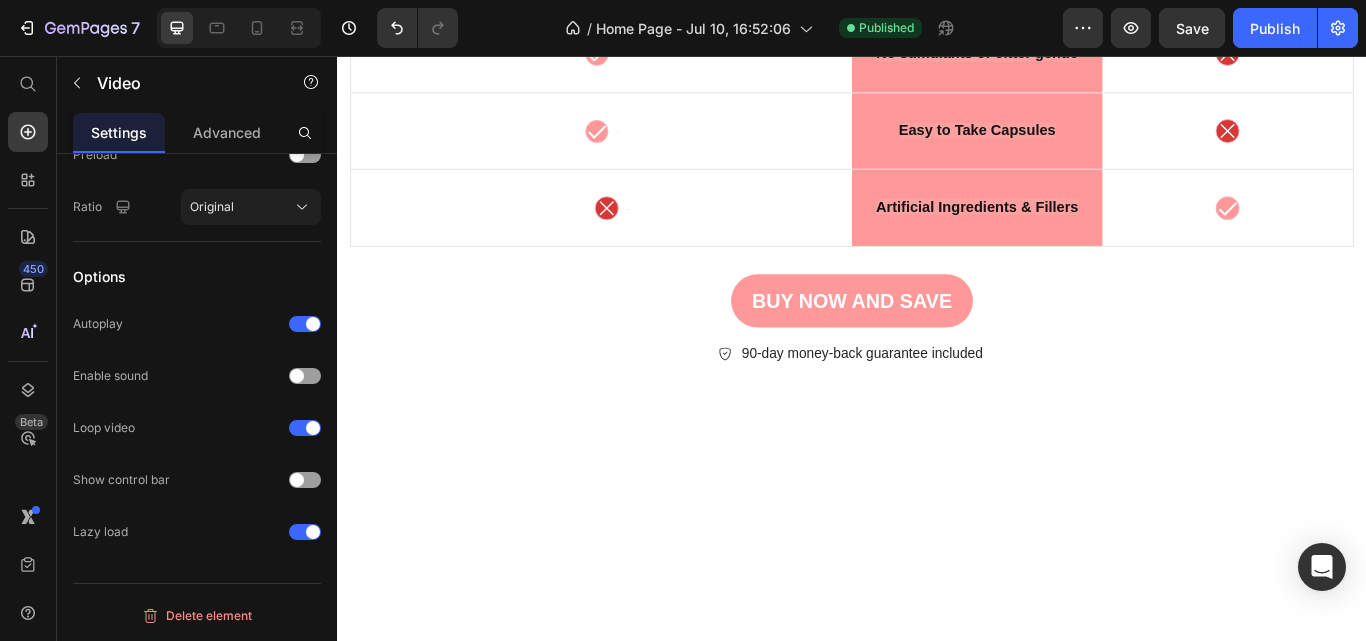 scroll, scrollTop: 8122, scrollLeft: 0, axis: vertical 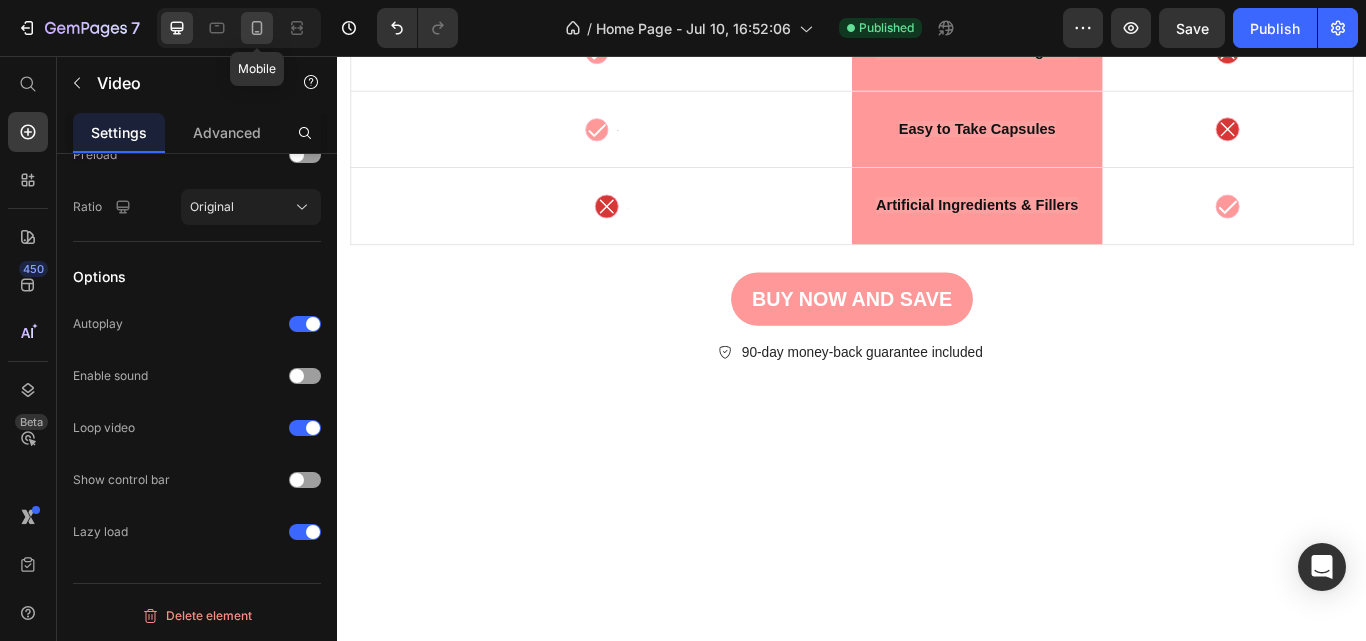 click 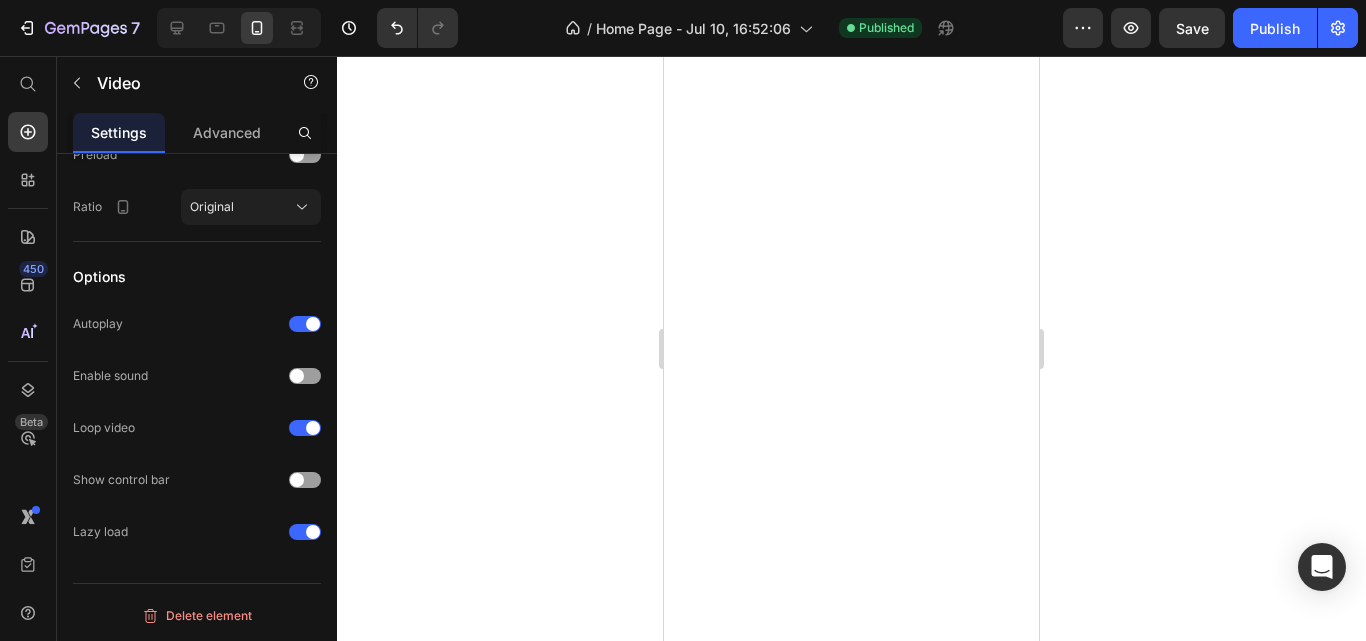 scroll, scrollTop: 10854, scrollLeft: 0, axis: vertical 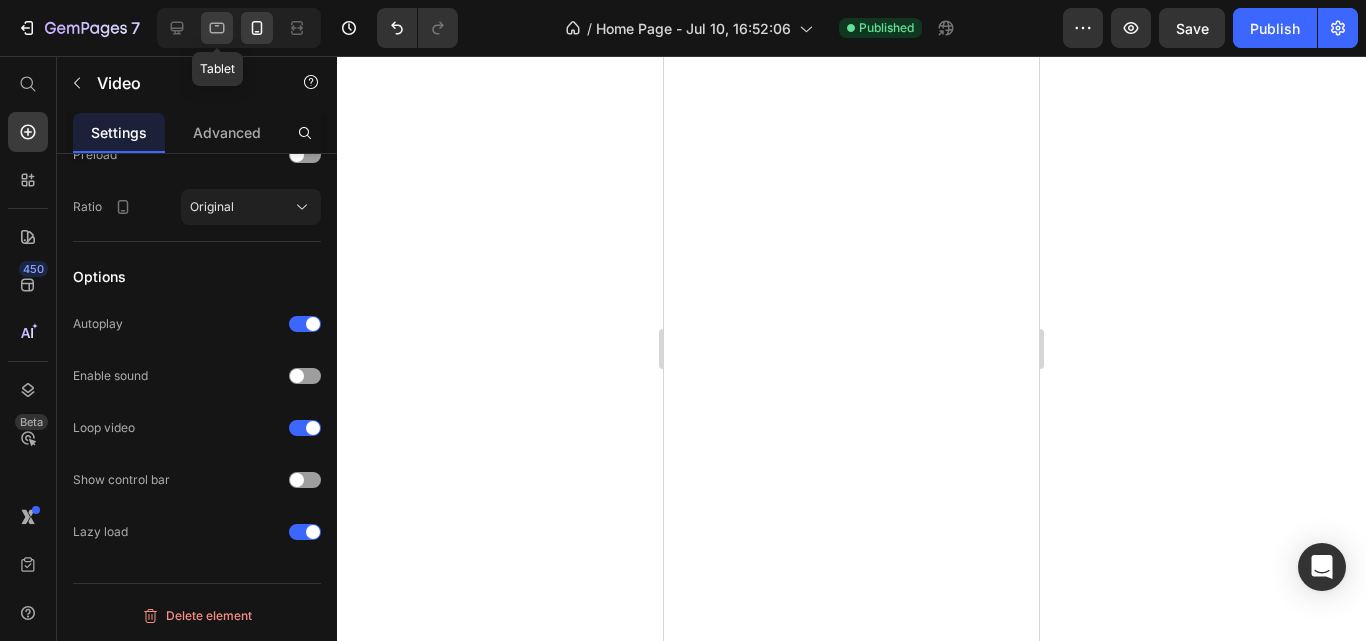 click 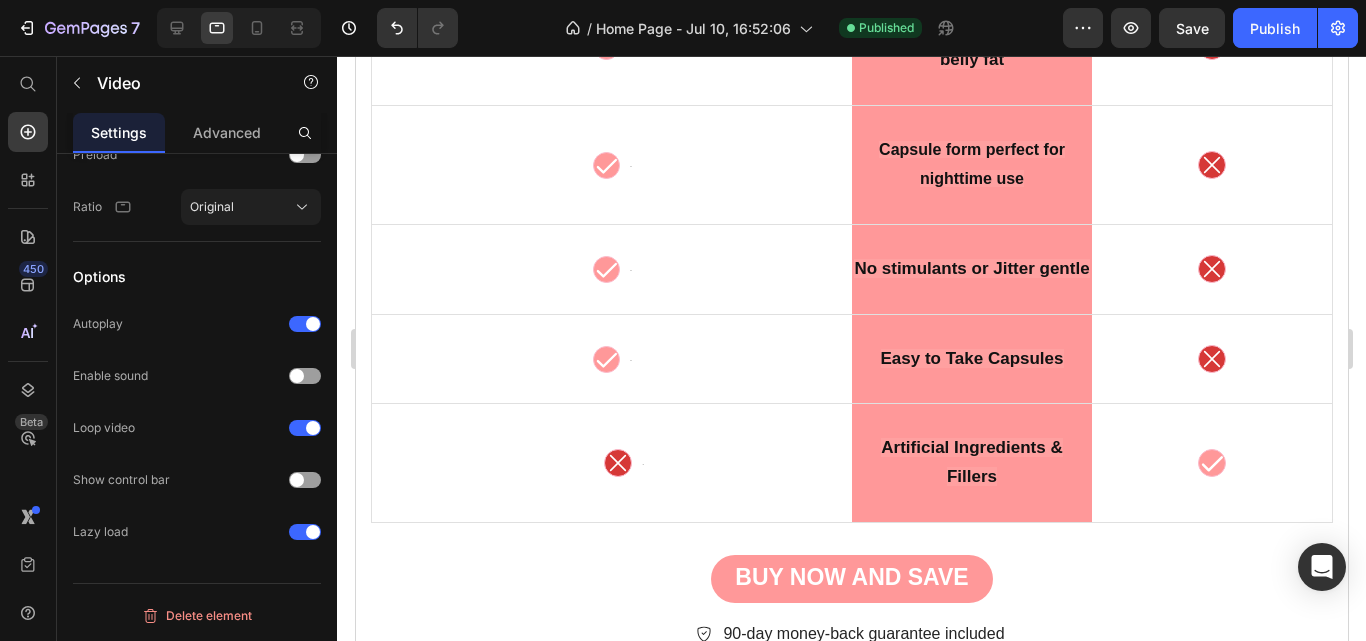 scroll, scrollTop: 9756, scrollLeft: 0, axis: vertical 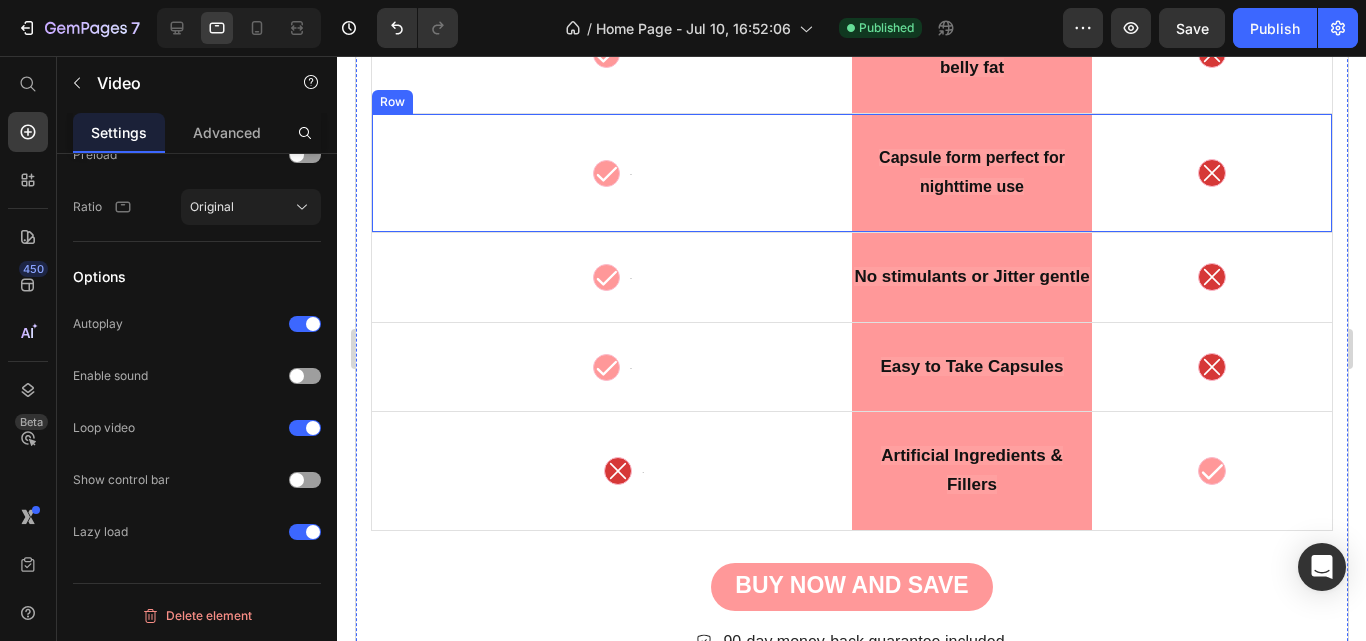 click on "Icon Text Block Row" at bounding box center (611, 173) 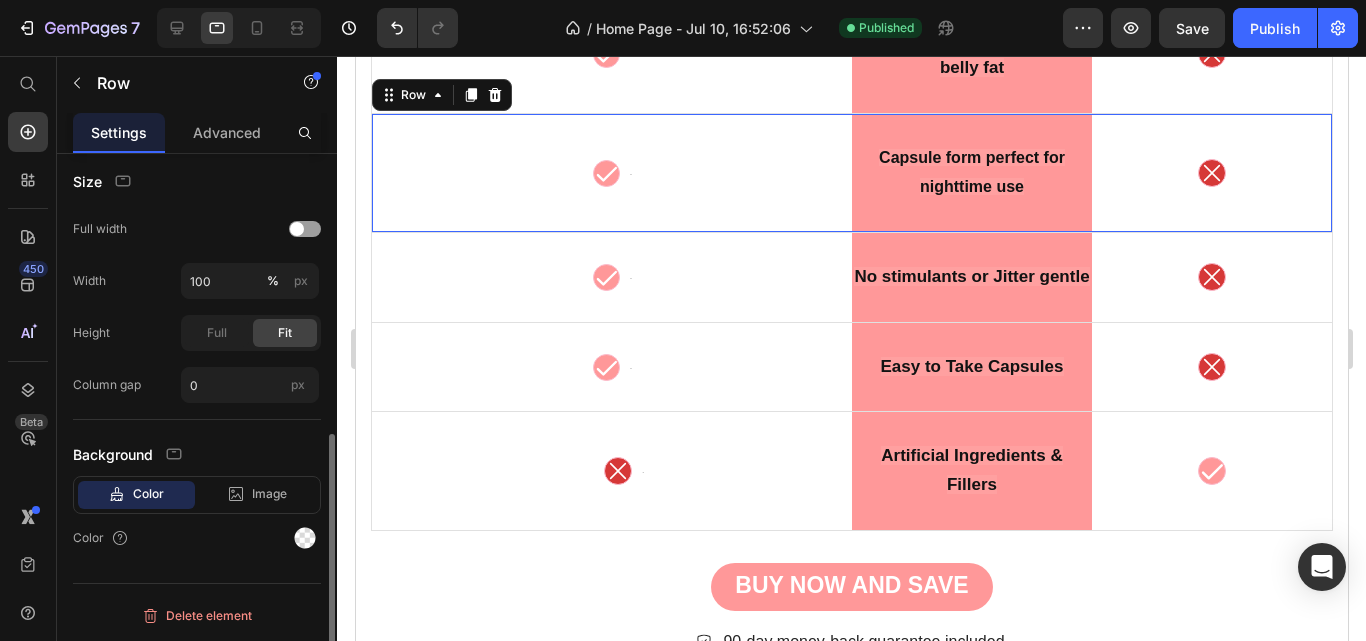 scroll, scrollTop: 0, scrollLeft: 0, axis: both 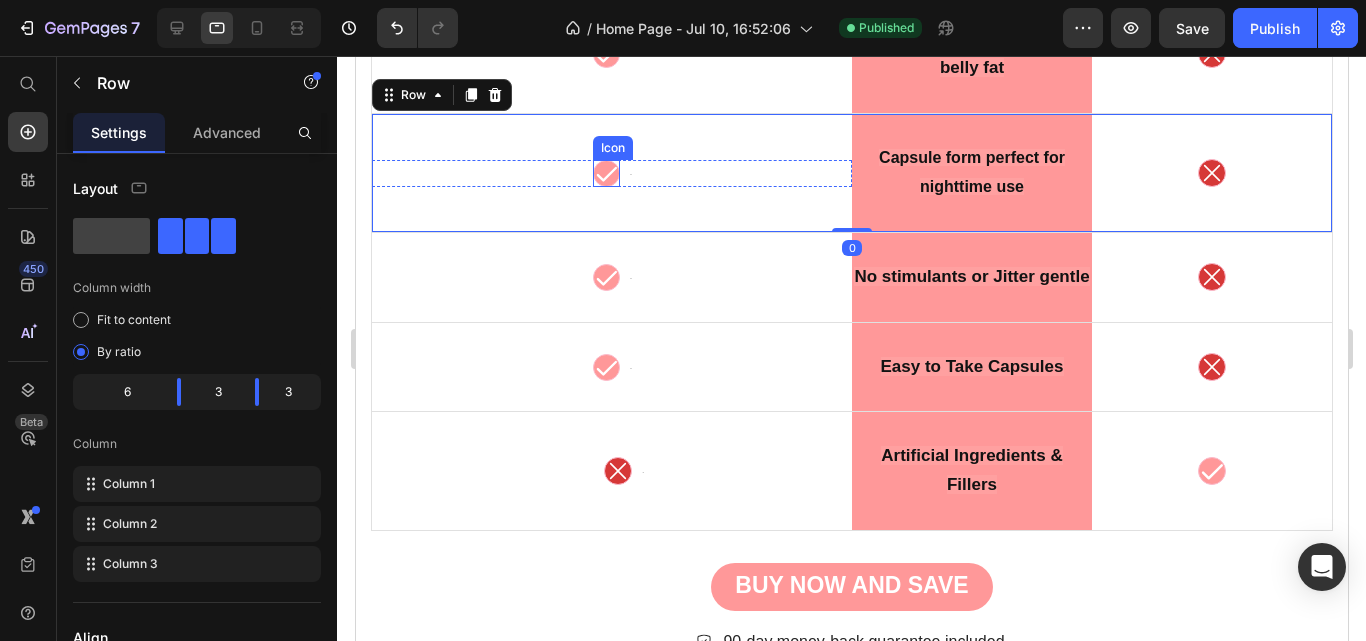 click on "Icon" at bounding box center (605, 173) 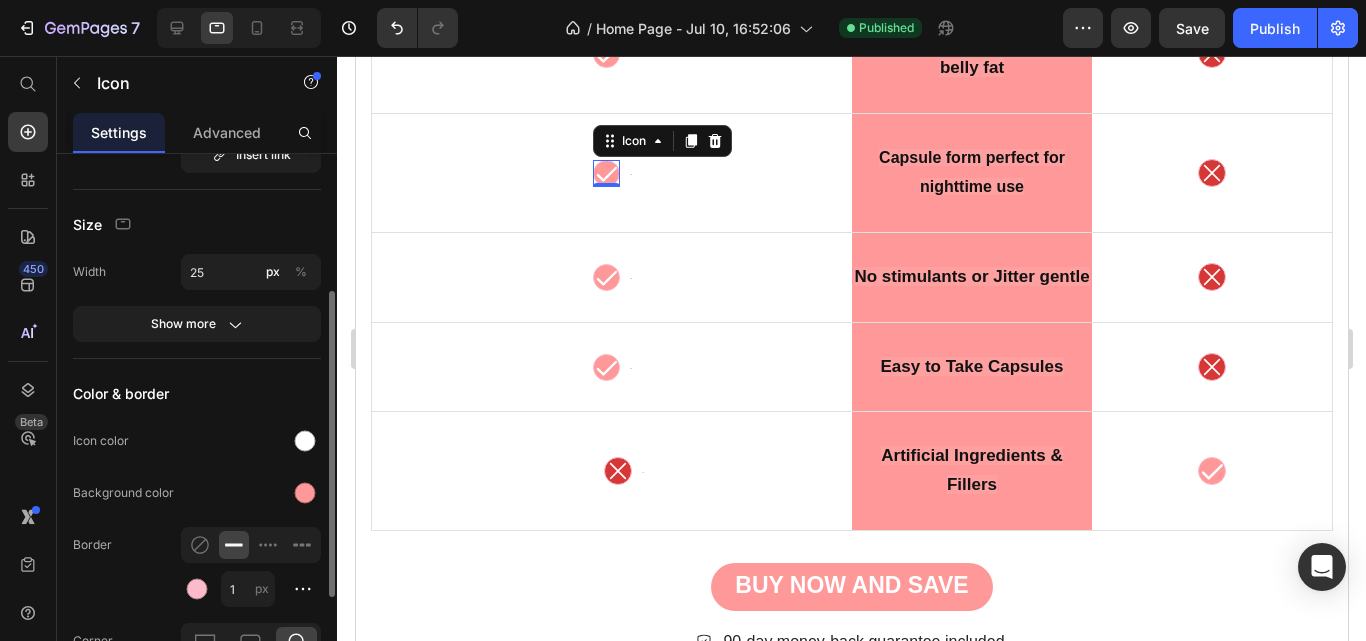 scroll, scrollTop: 241, scrollLeft: 0, axis: vertical 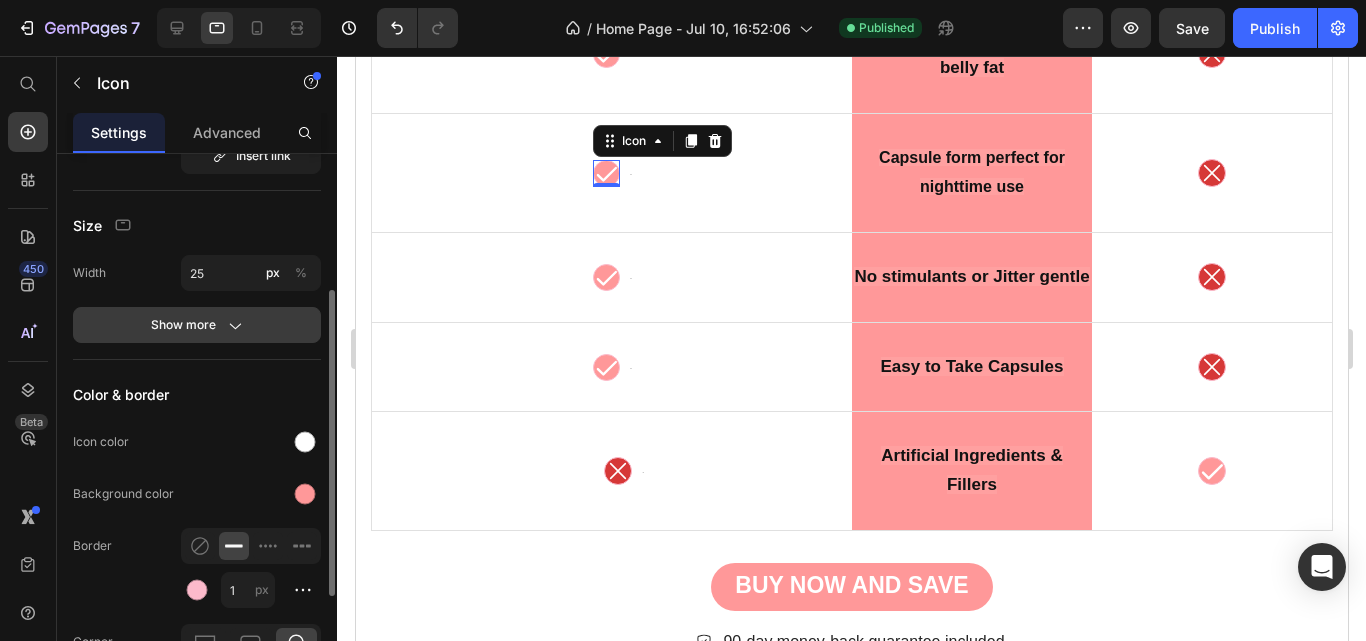 click 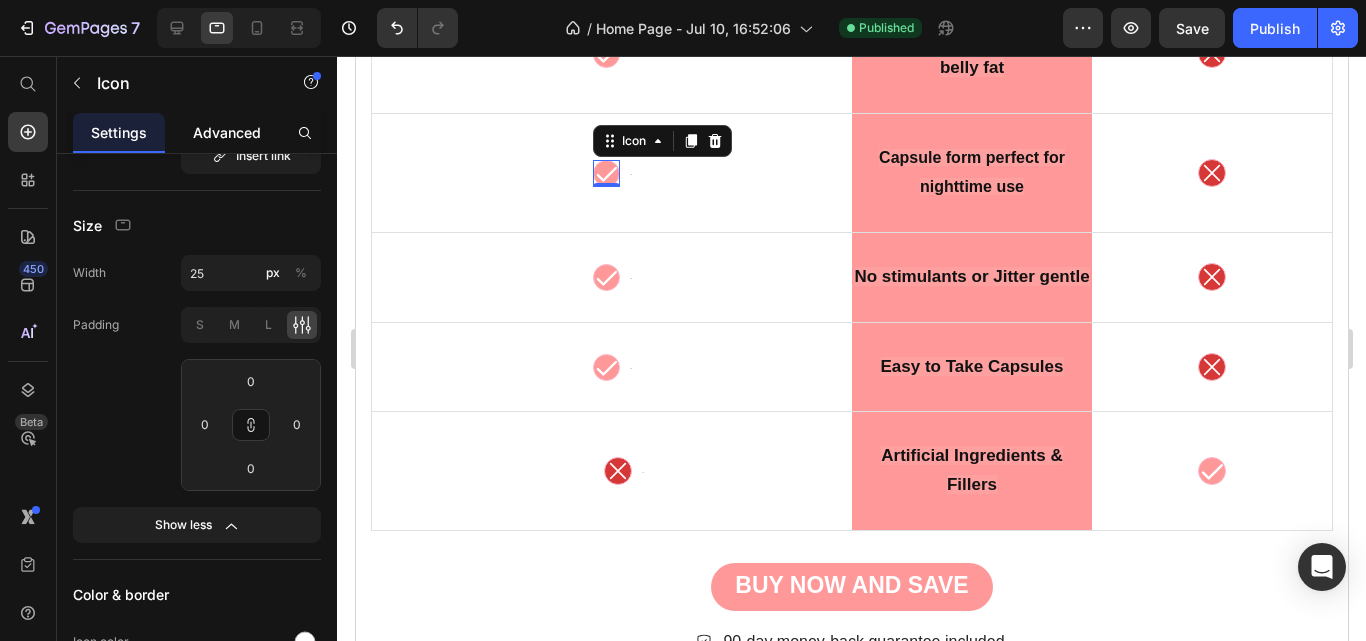 click on "Advanced" at bounding box center [227, 132] 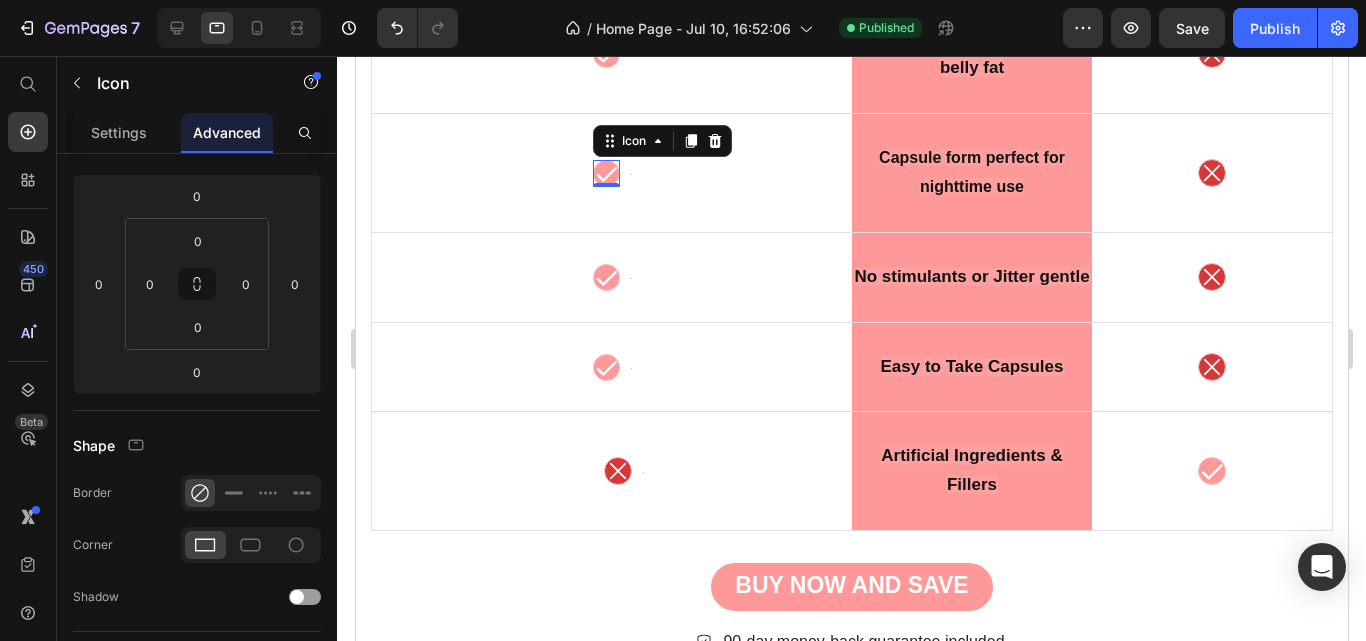 scroll, scrollTop: 0, scrollLeft: 0, axis: both 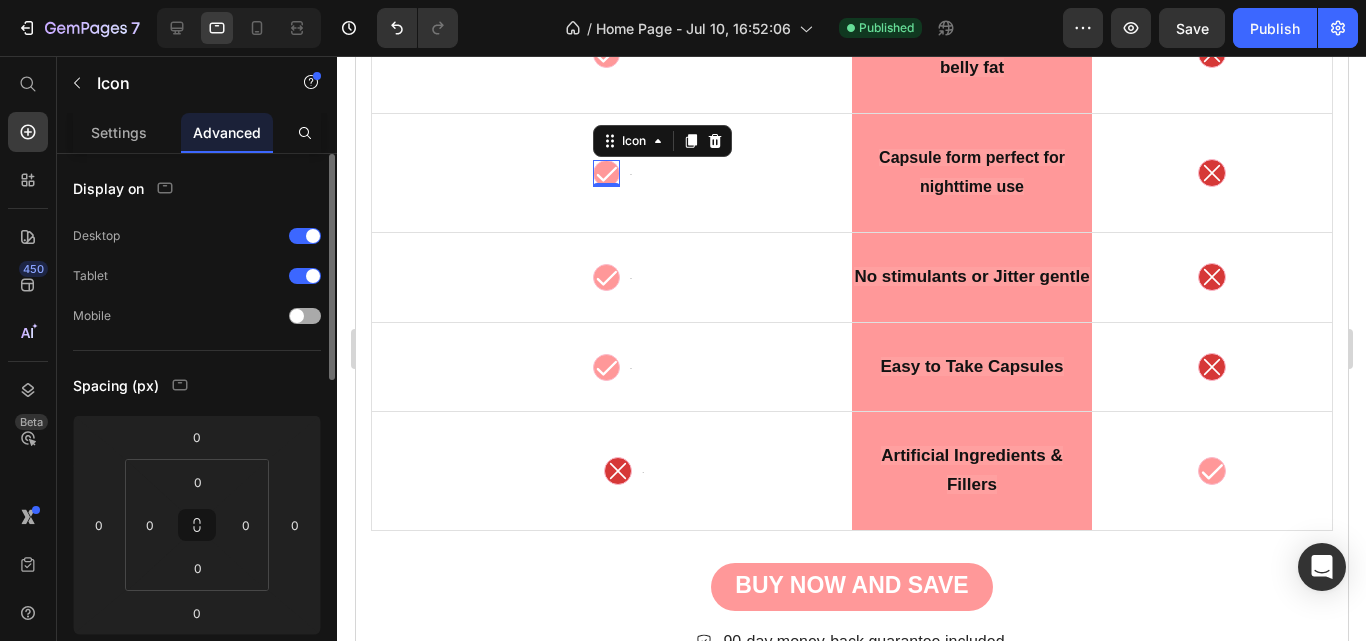 click at bounding box center [305, 316] 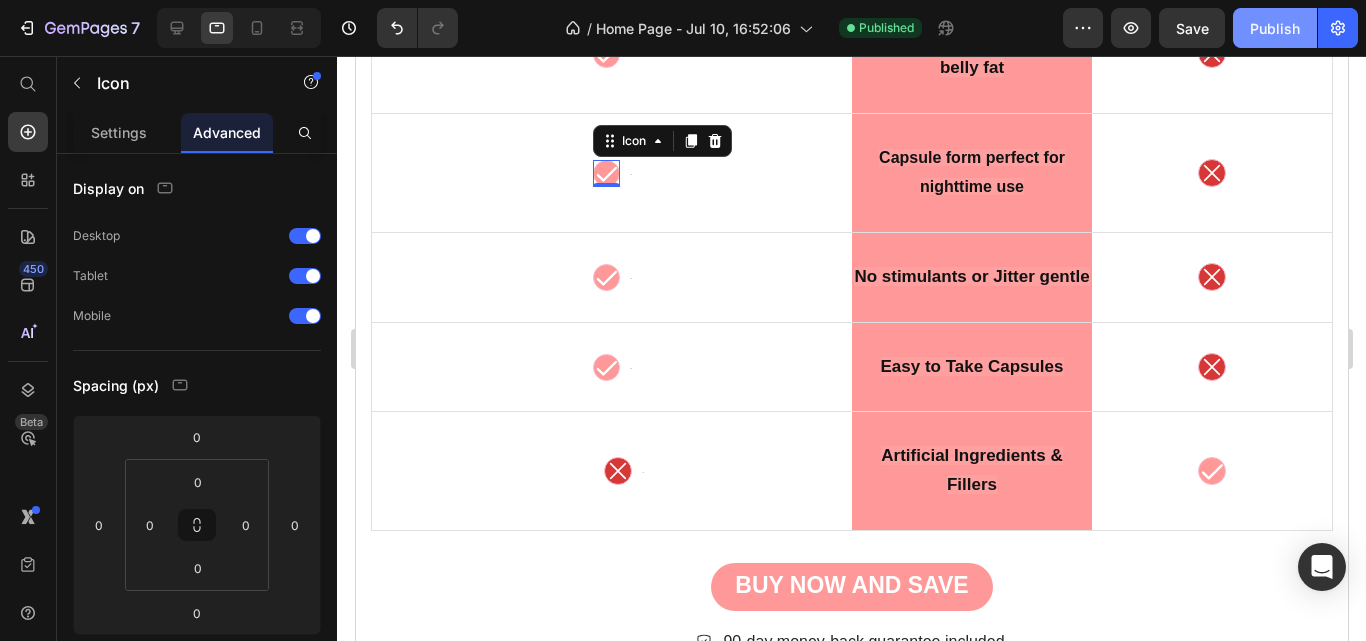 click on "Publish" at bounding box center (1275, 28) 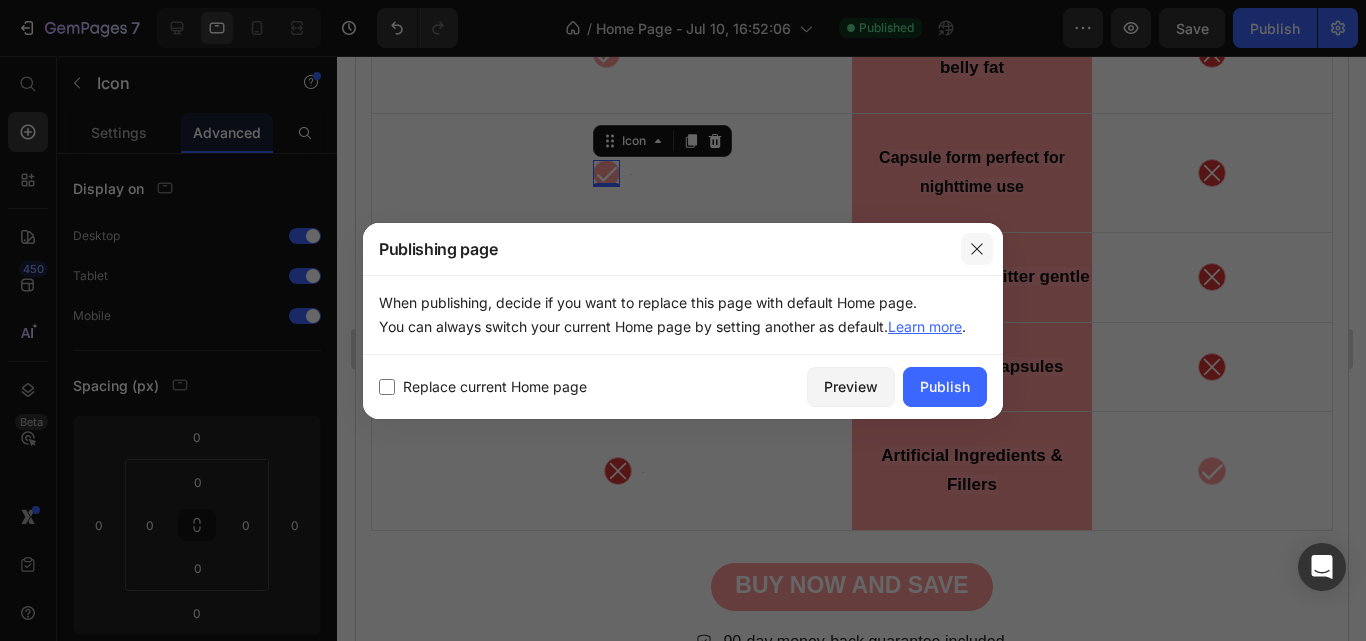 click 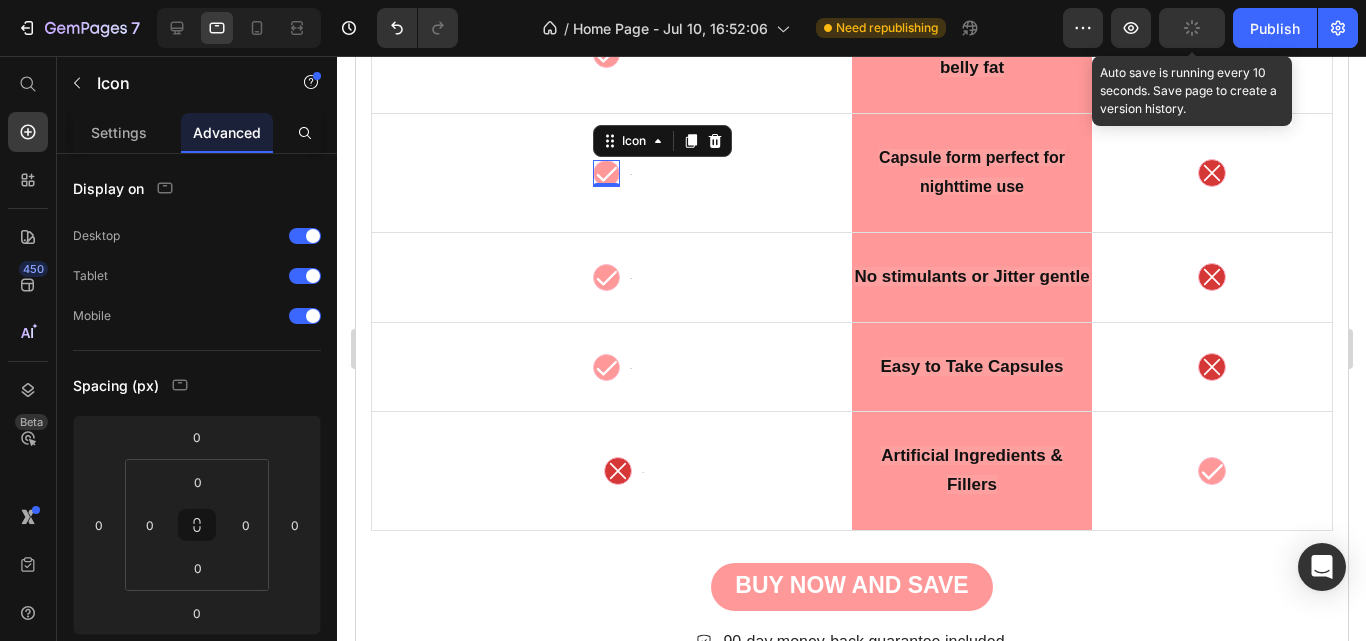 click 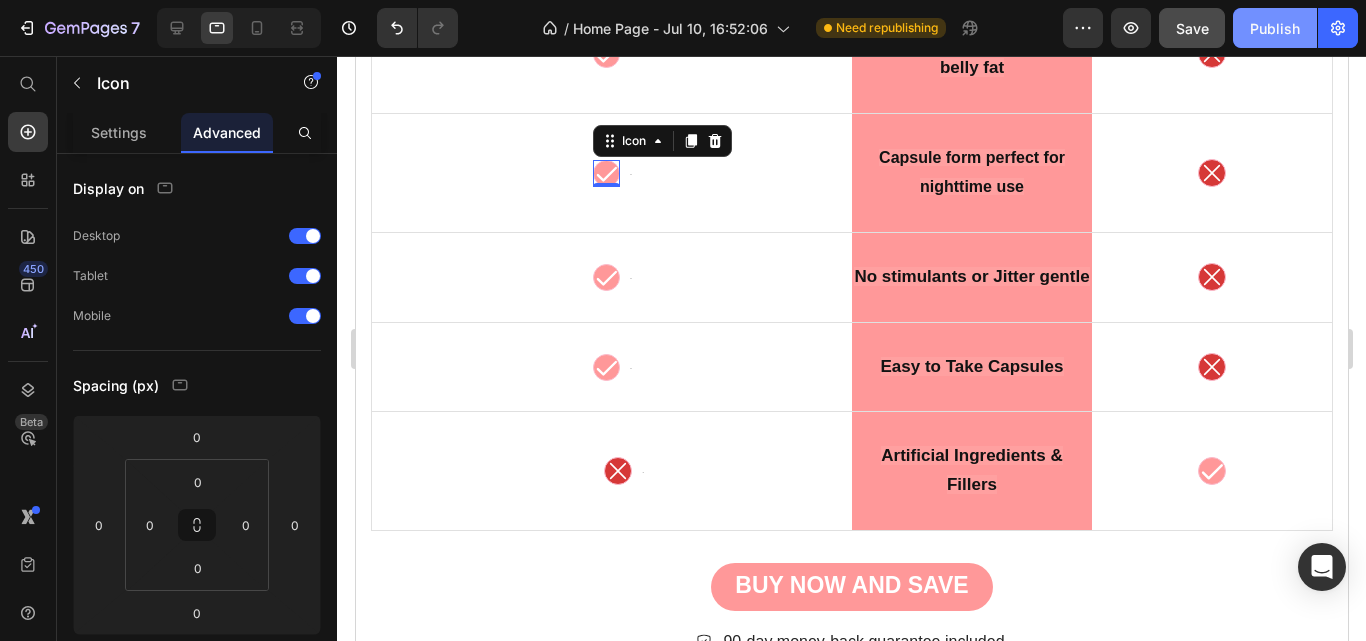 click on "Publish" 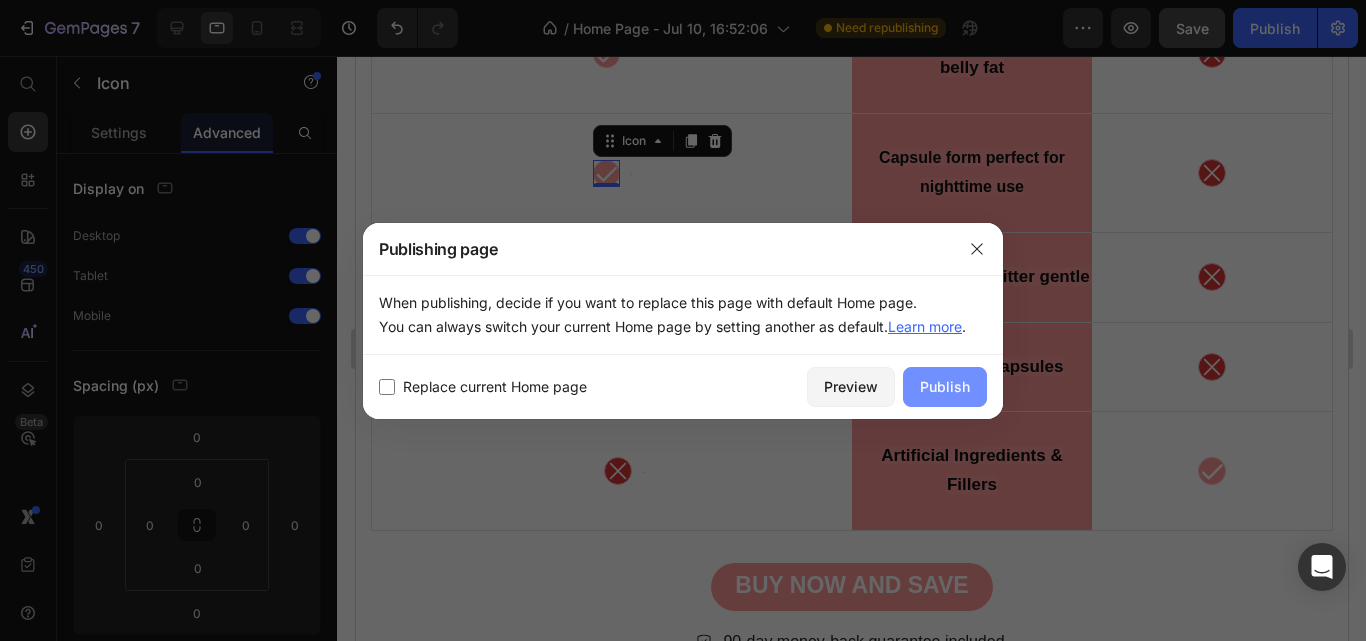 click on "Publish" at bounding box center (945, 386) 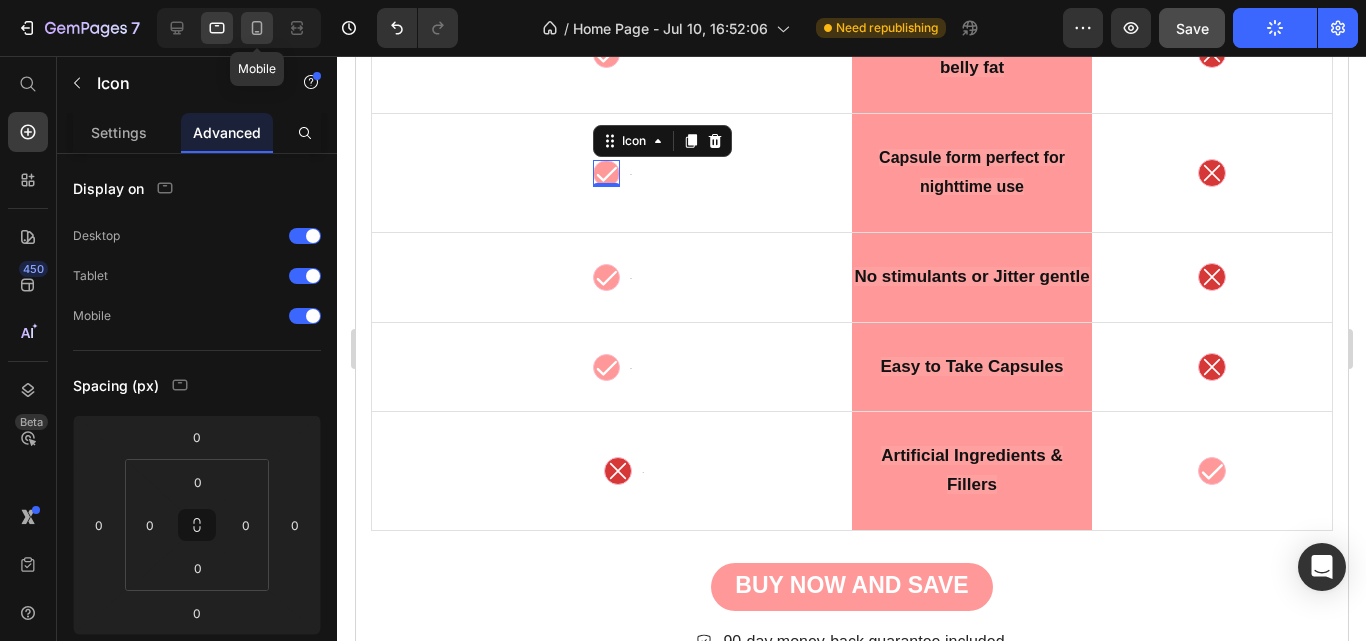 click 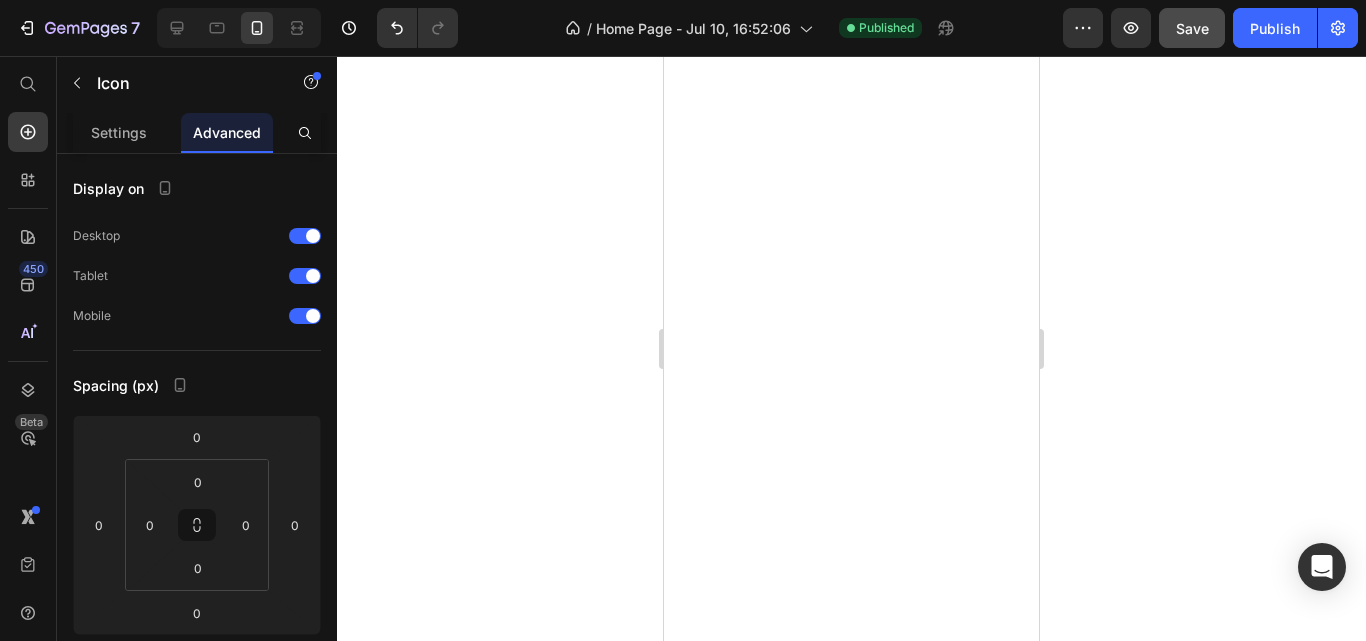 scroll, scrollTop: 10803, scrollLeft: 0, axis: vertical 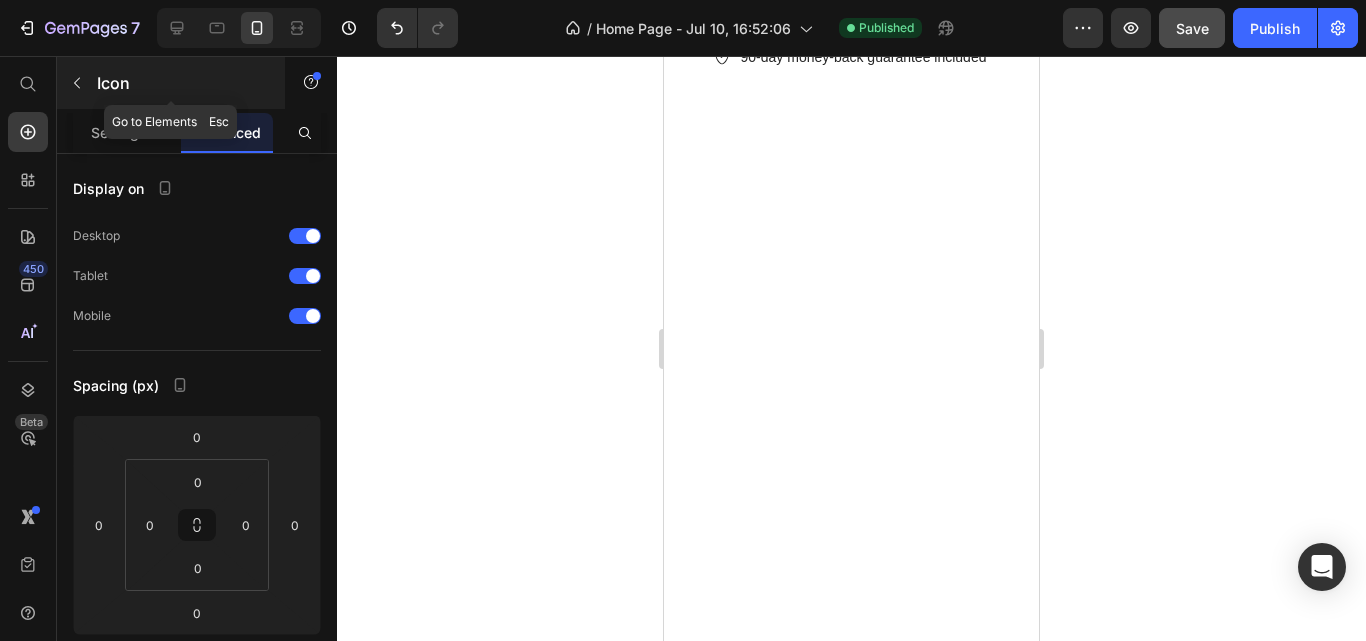 click 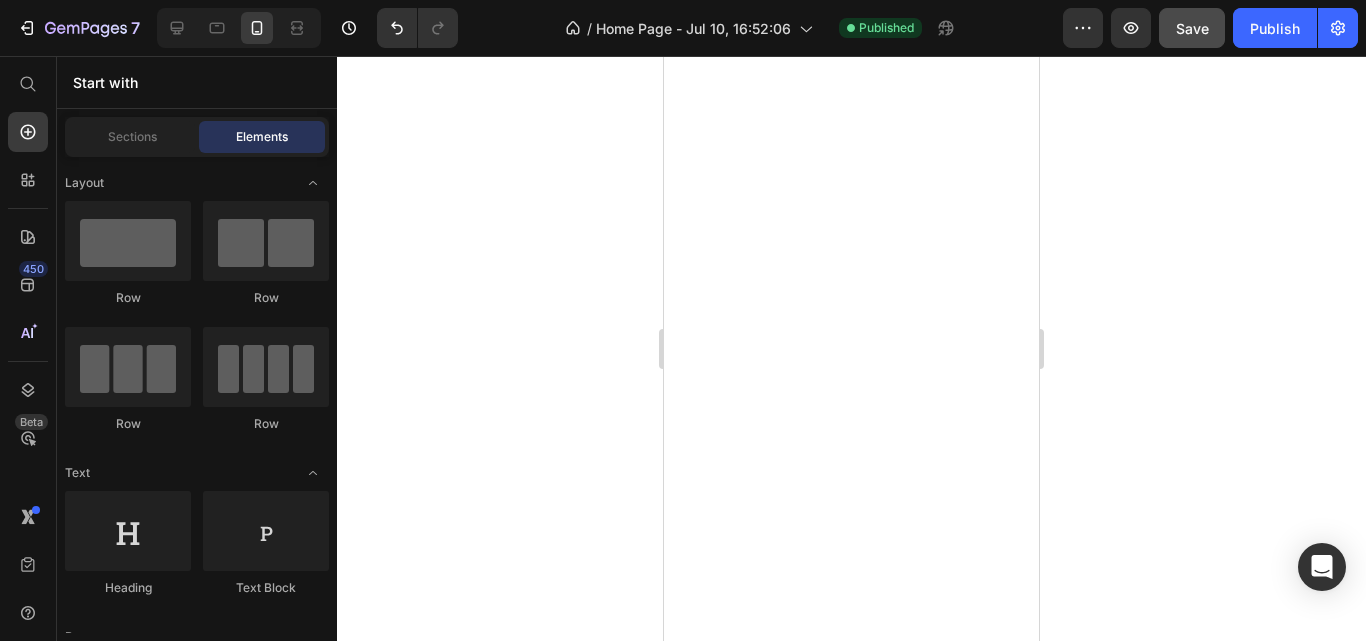 scroll, scrollTop: 10792, scrollLeft: 0, axis: vertical 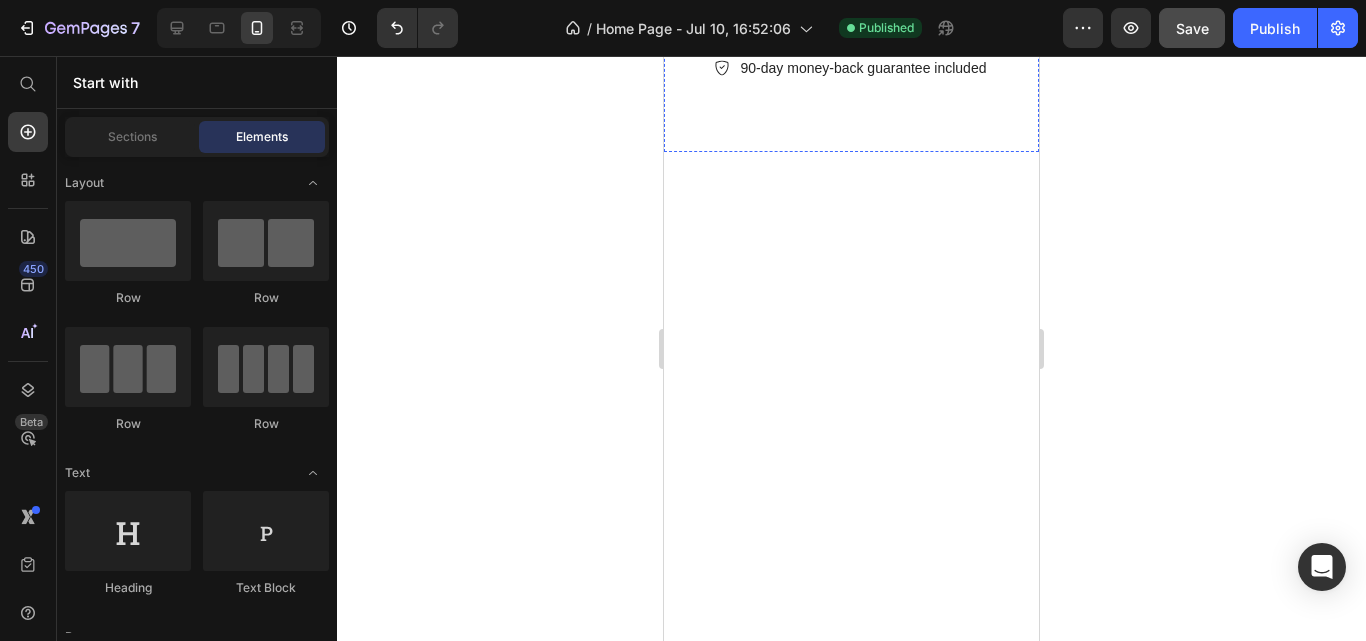 click on "Icon Text Block Row" at bounding box center [766, -1129] 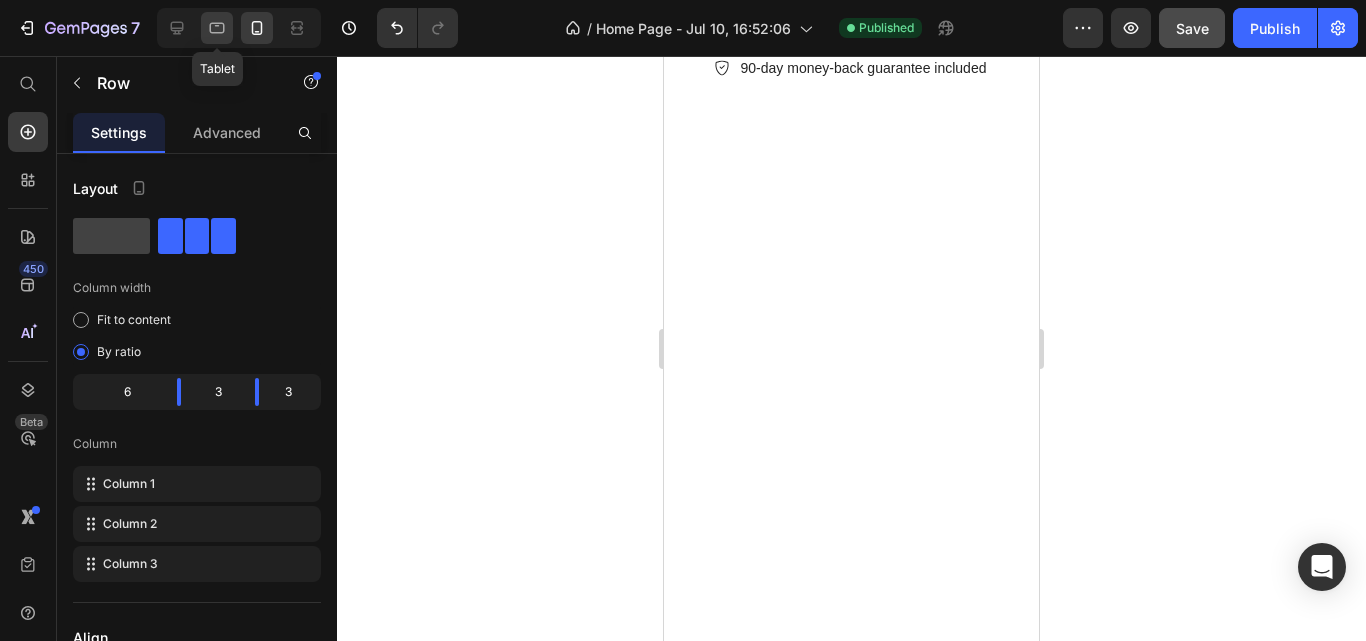 click 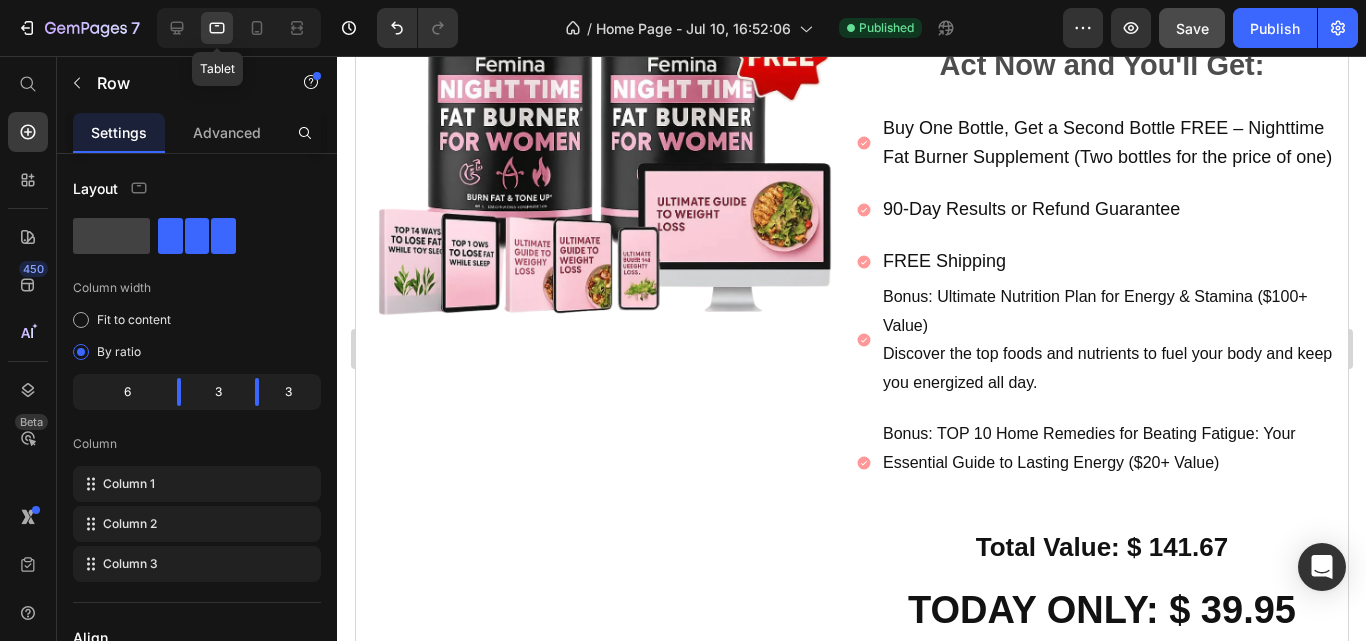 scroll, scrollTop: 9469, scrollLeft: 0, axis: vertical 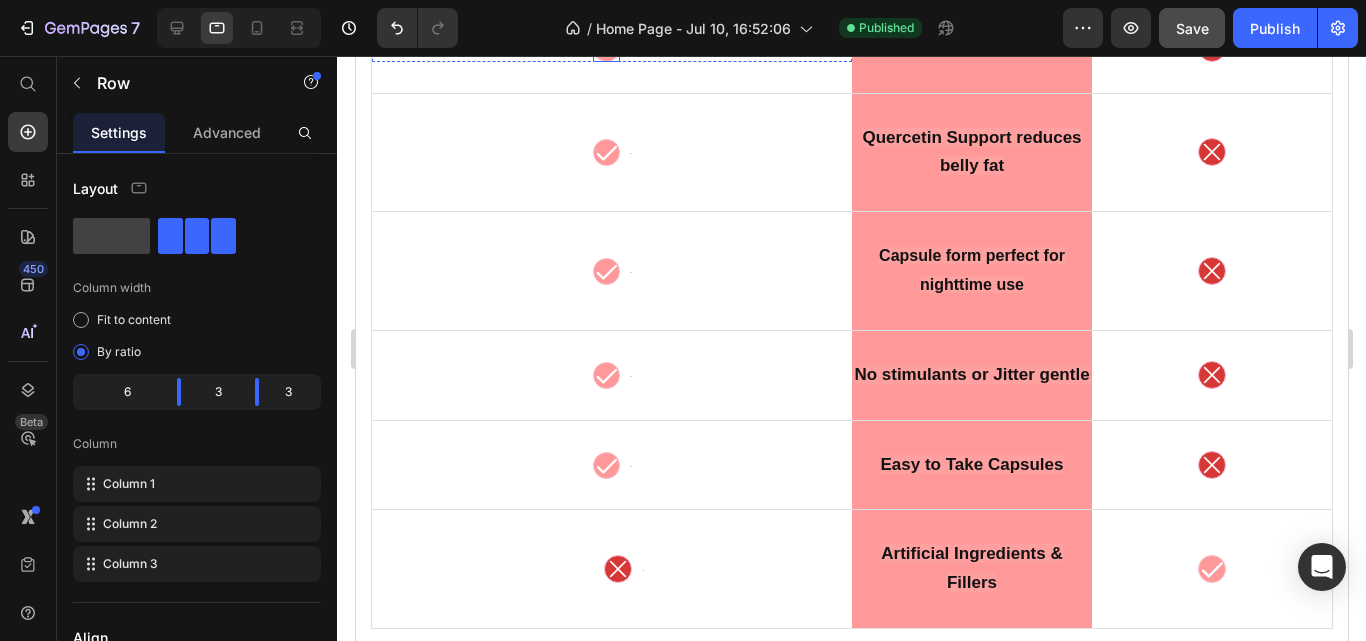 click on "Icon" at bounding box center [605, 48] 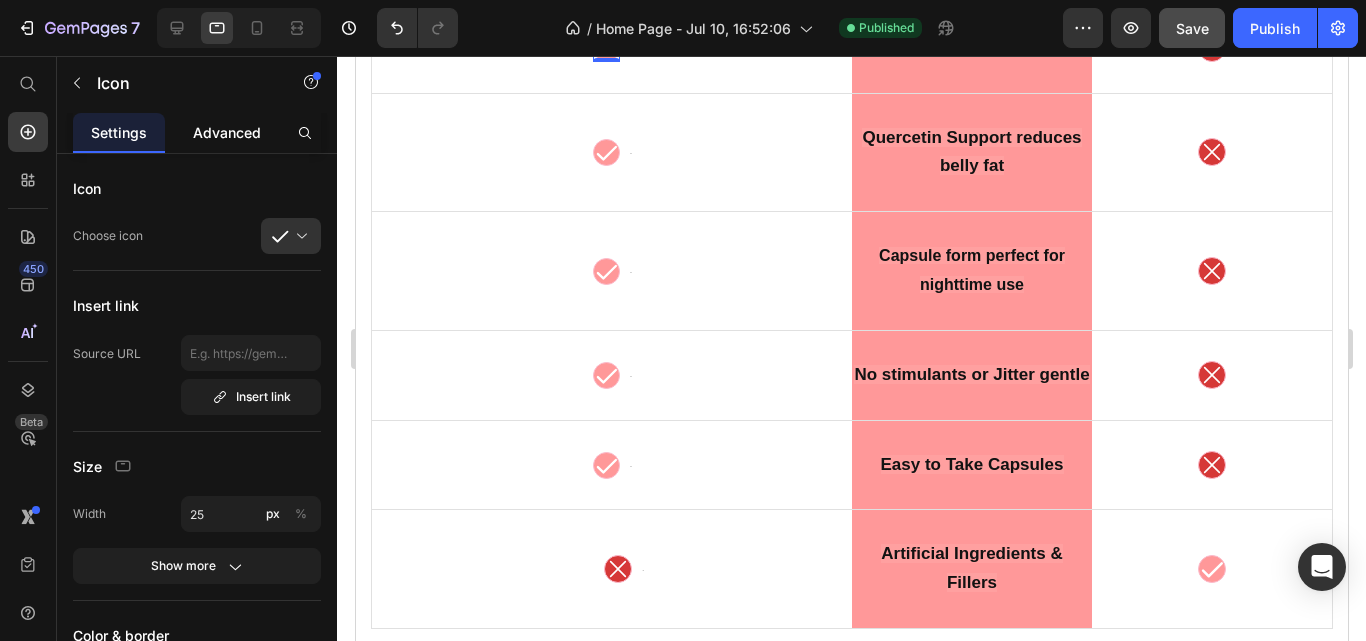 click on "Advanced" 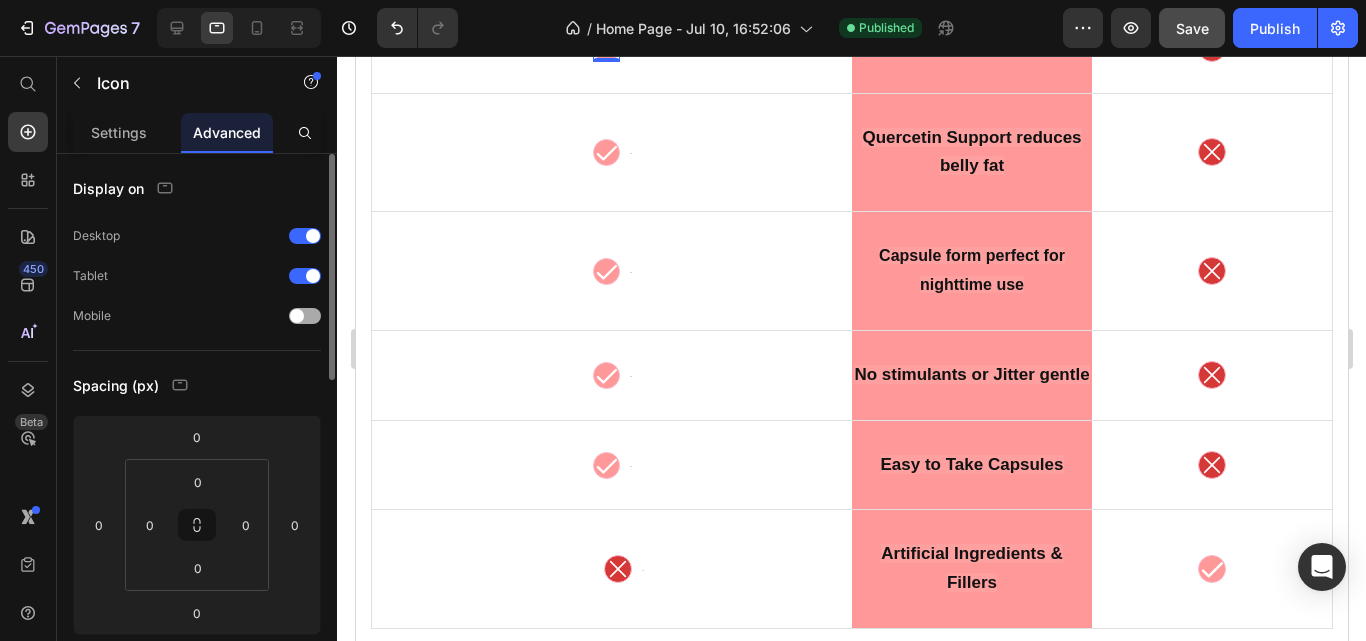 click at bounding box center (297, 316) 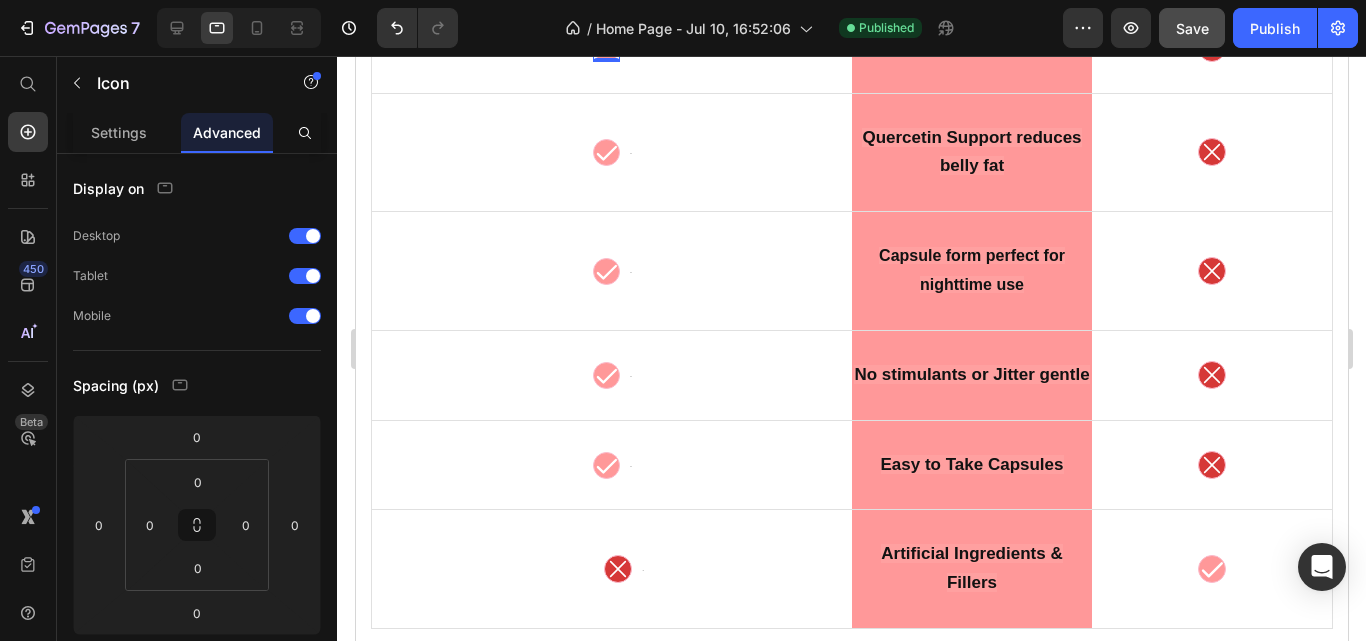 click on "Icon Text Block Row" at bounding box center [611, -56] 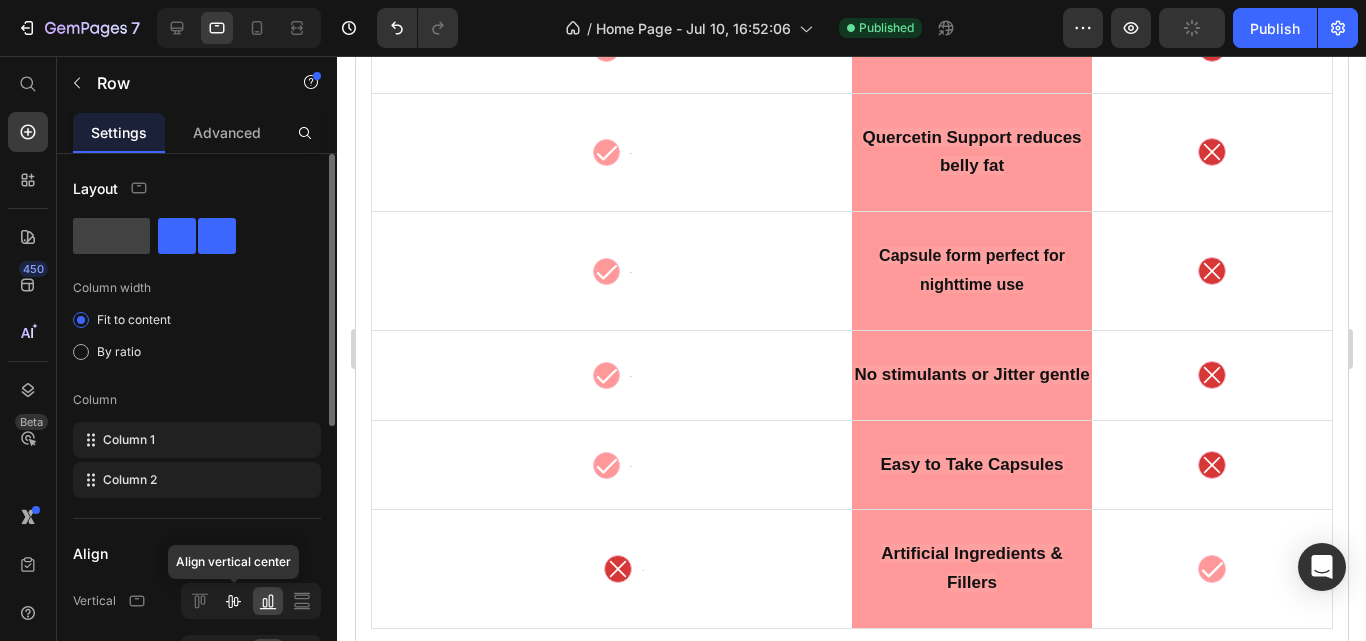click 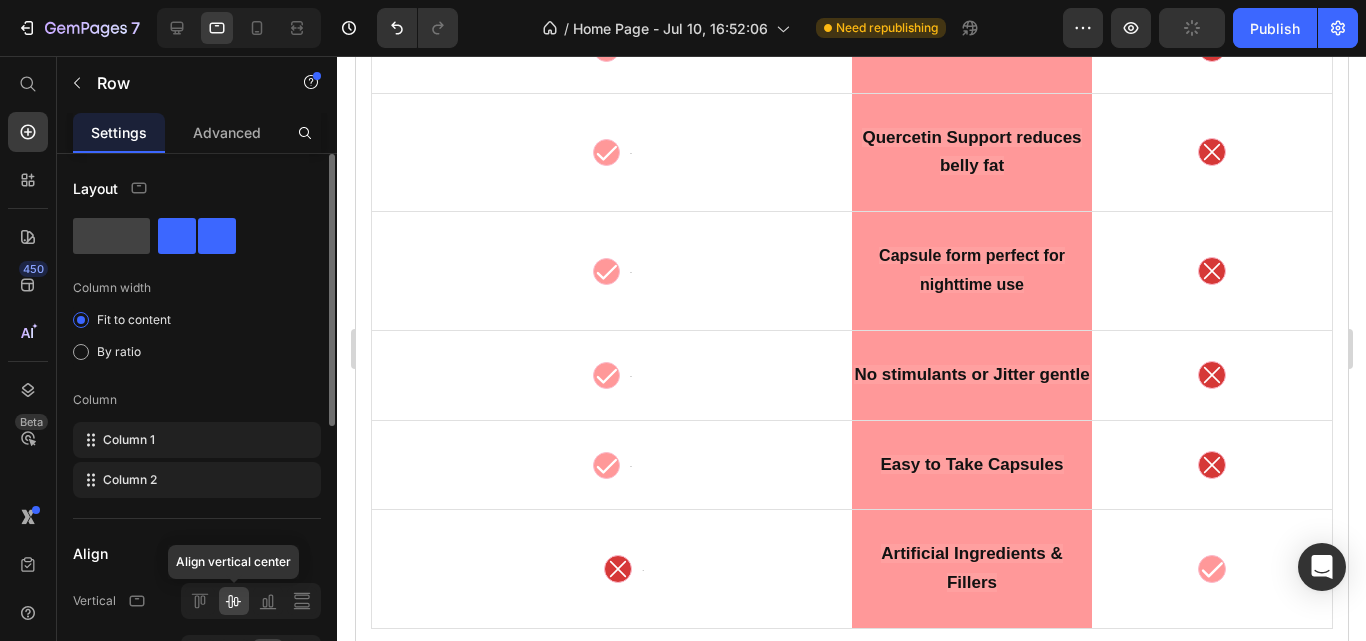 click 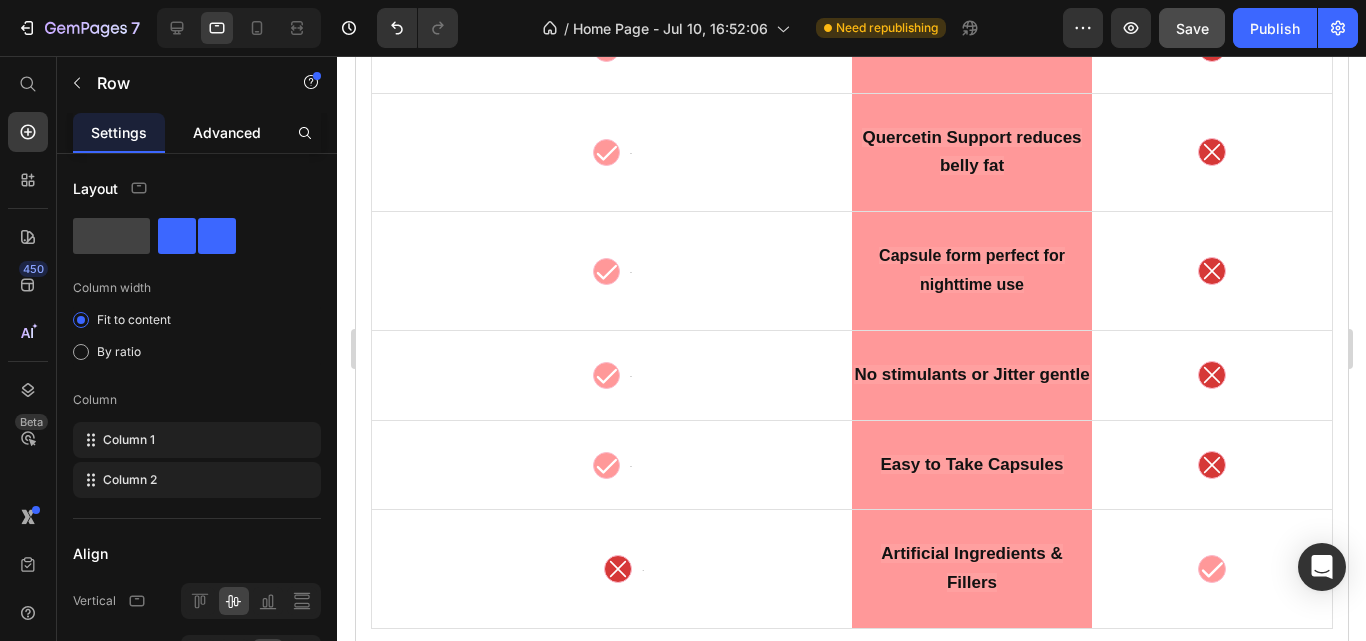 click on "Advanced" at bounding box center (227, 132) 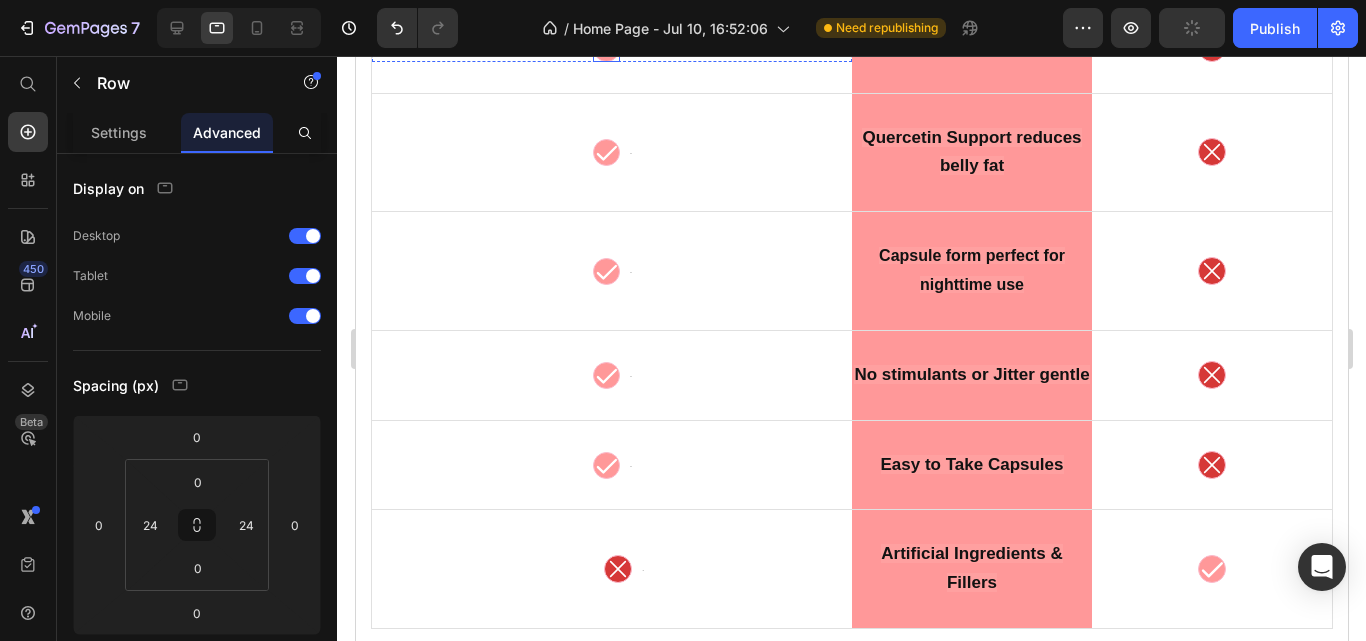 click 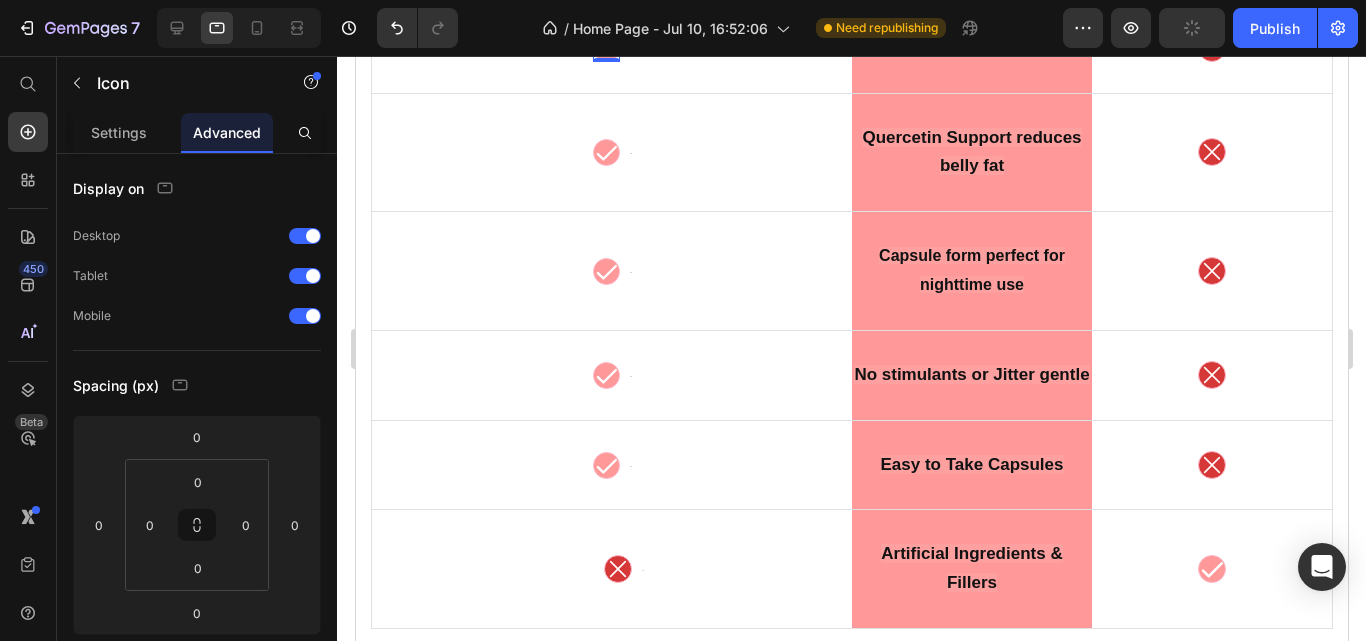 click on "Advanced" 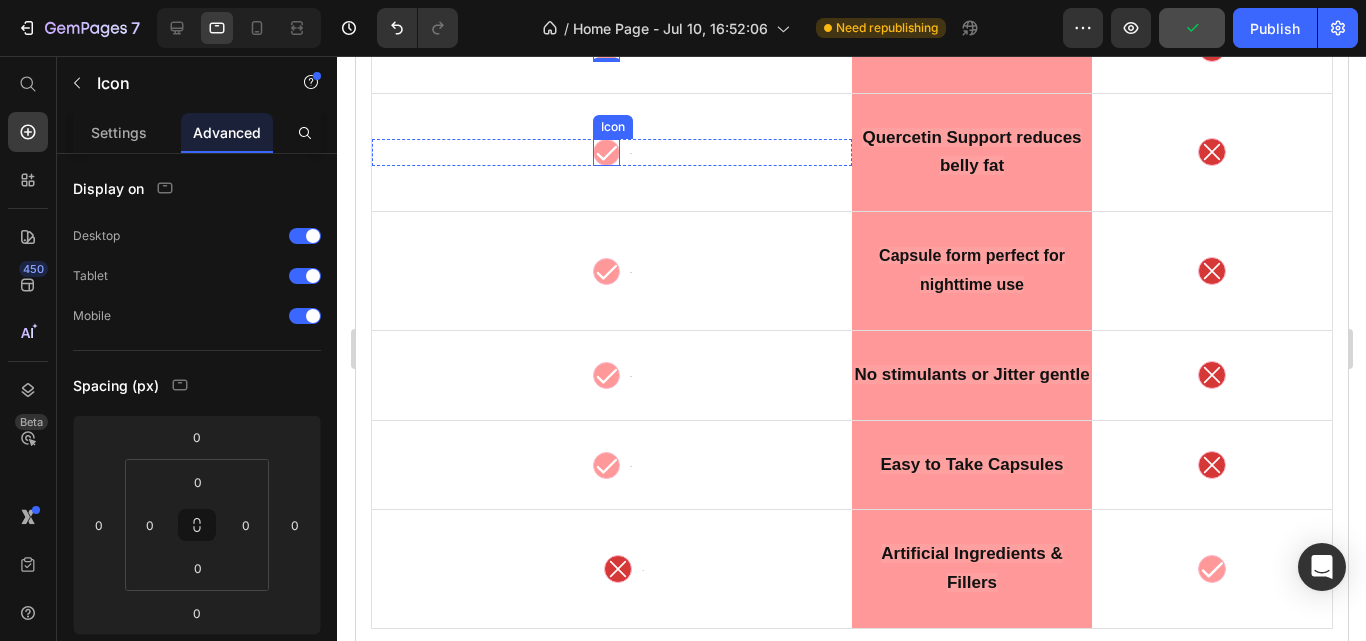 click 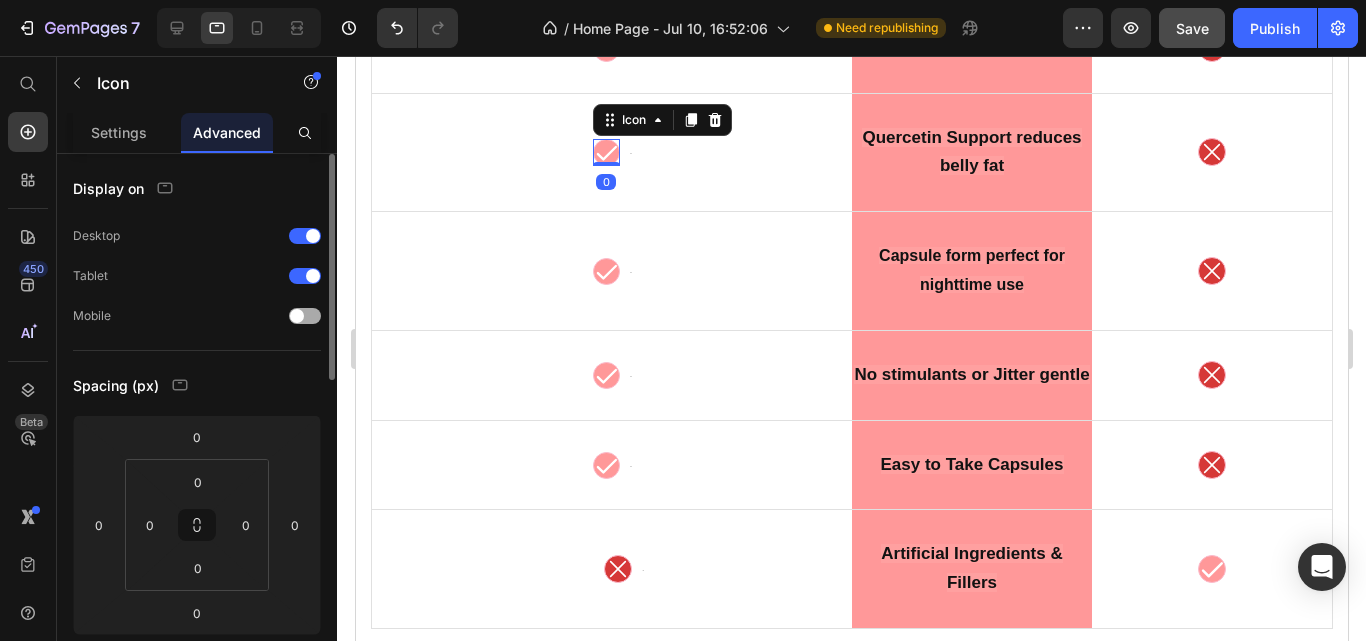 click at bounding box center [297, 316] 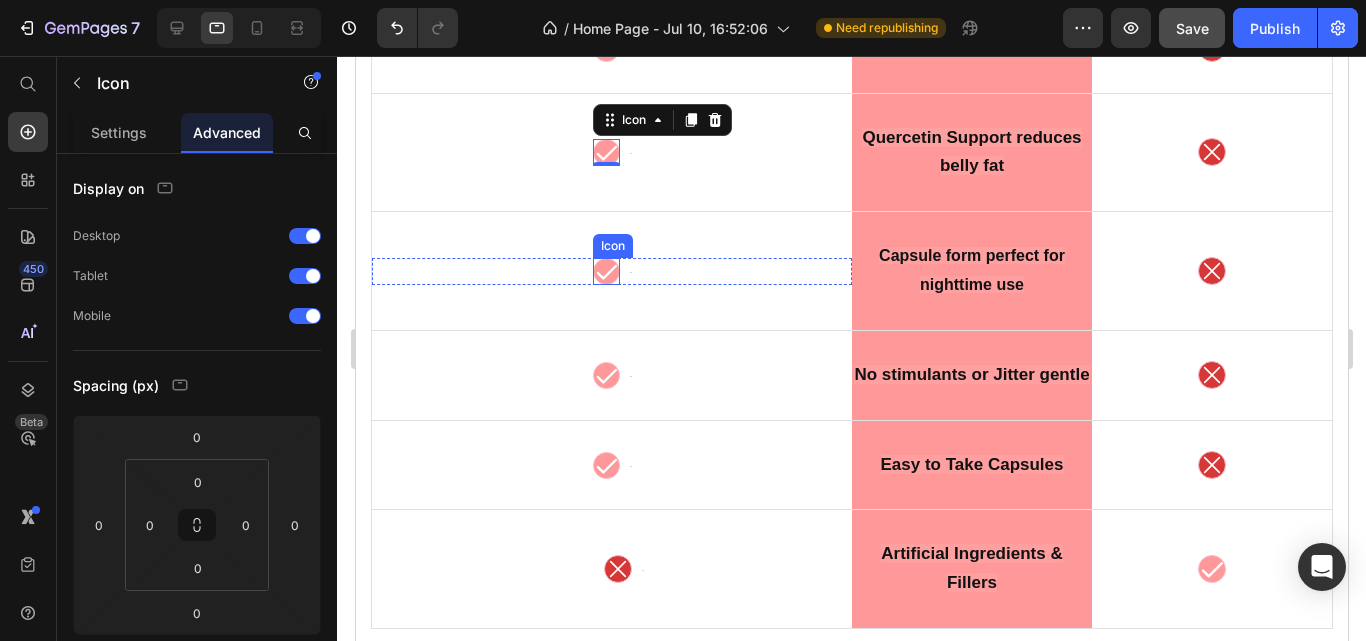 click 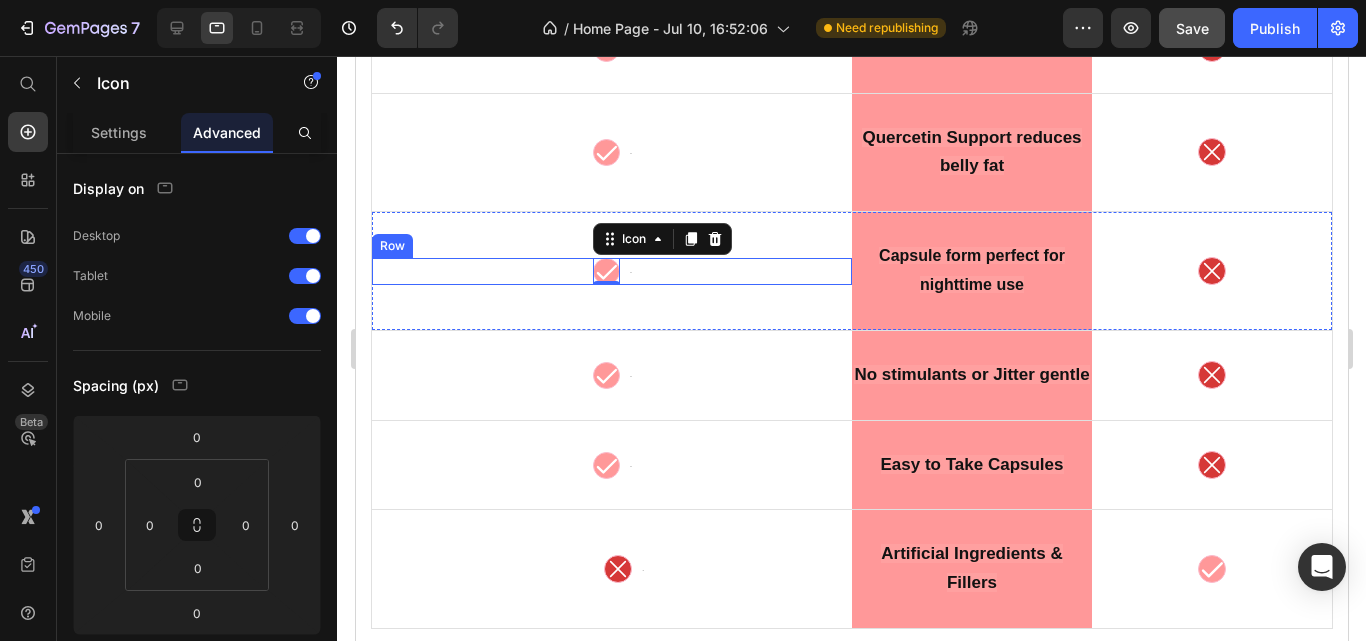 click on "Icon   0 Text Block Row" at bounding box center [611, 271] 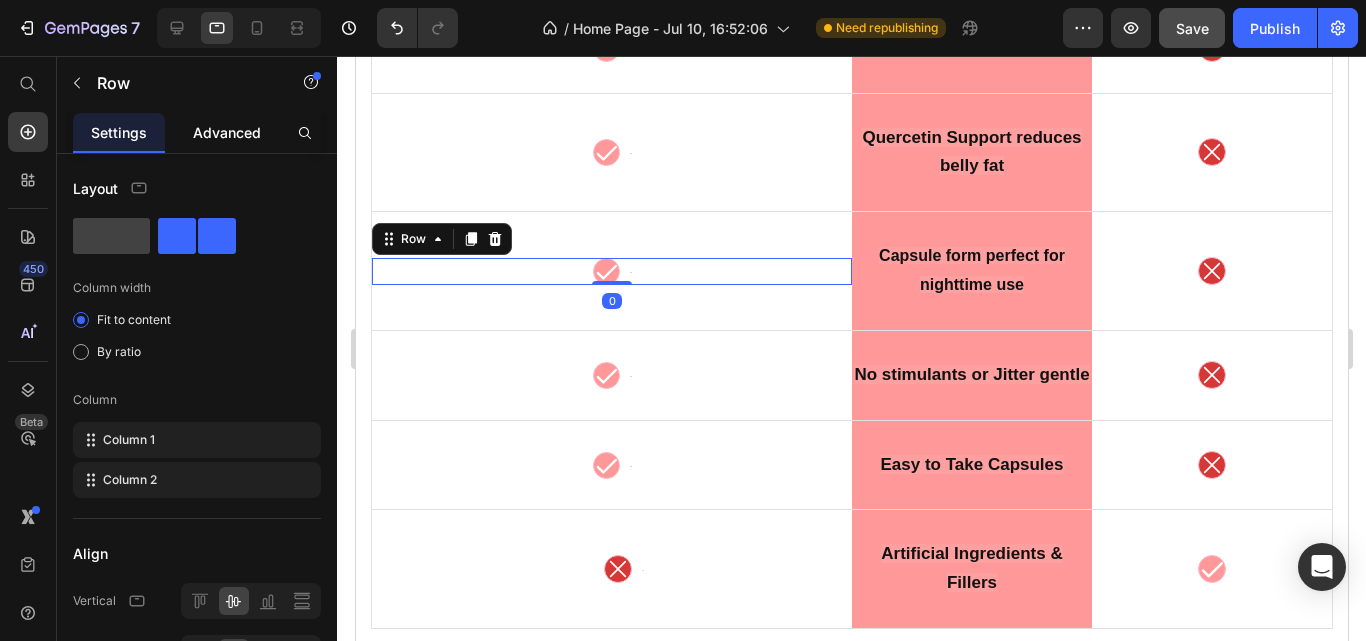 click on "Advanced" at bounding box center [227, 132] 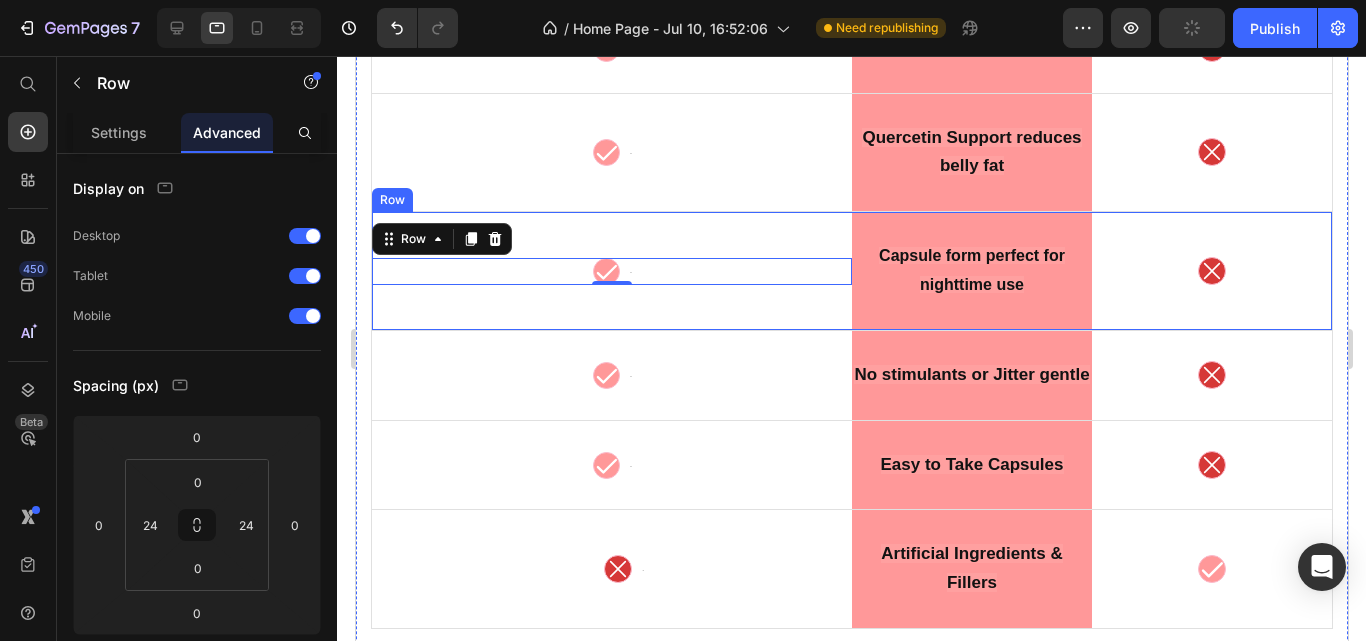 scroll, scrollTop: 9572, scrollLeft: 0, axis: vertical 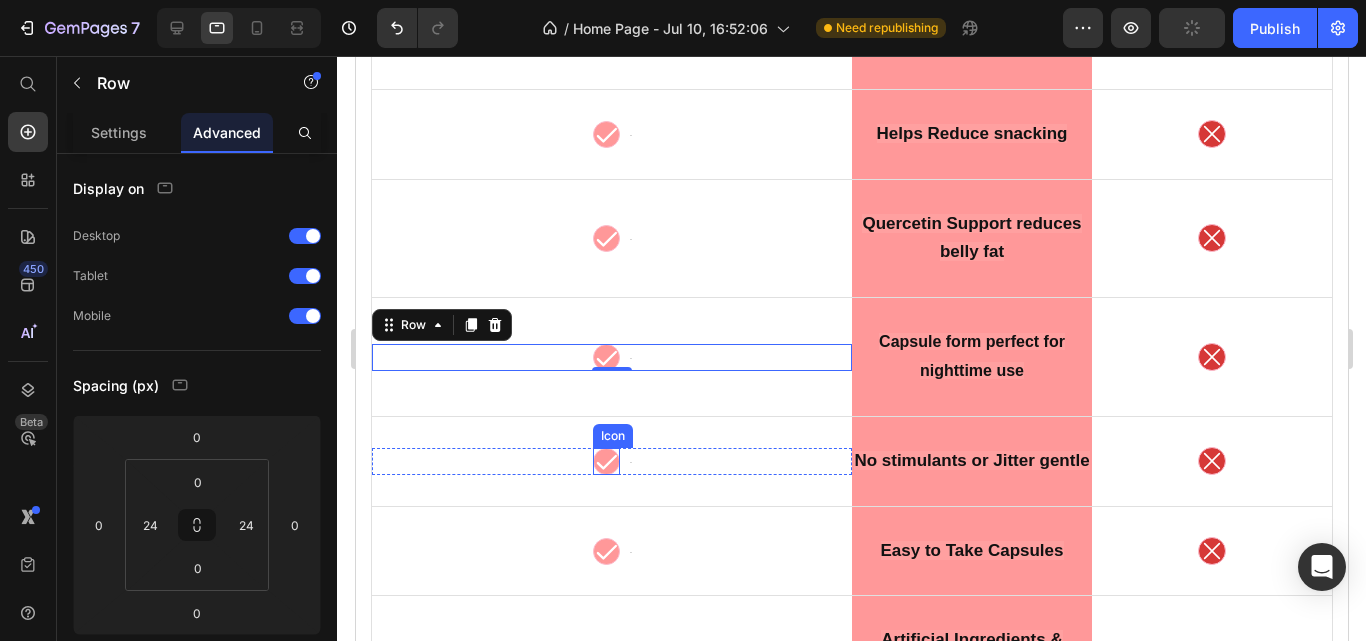 click 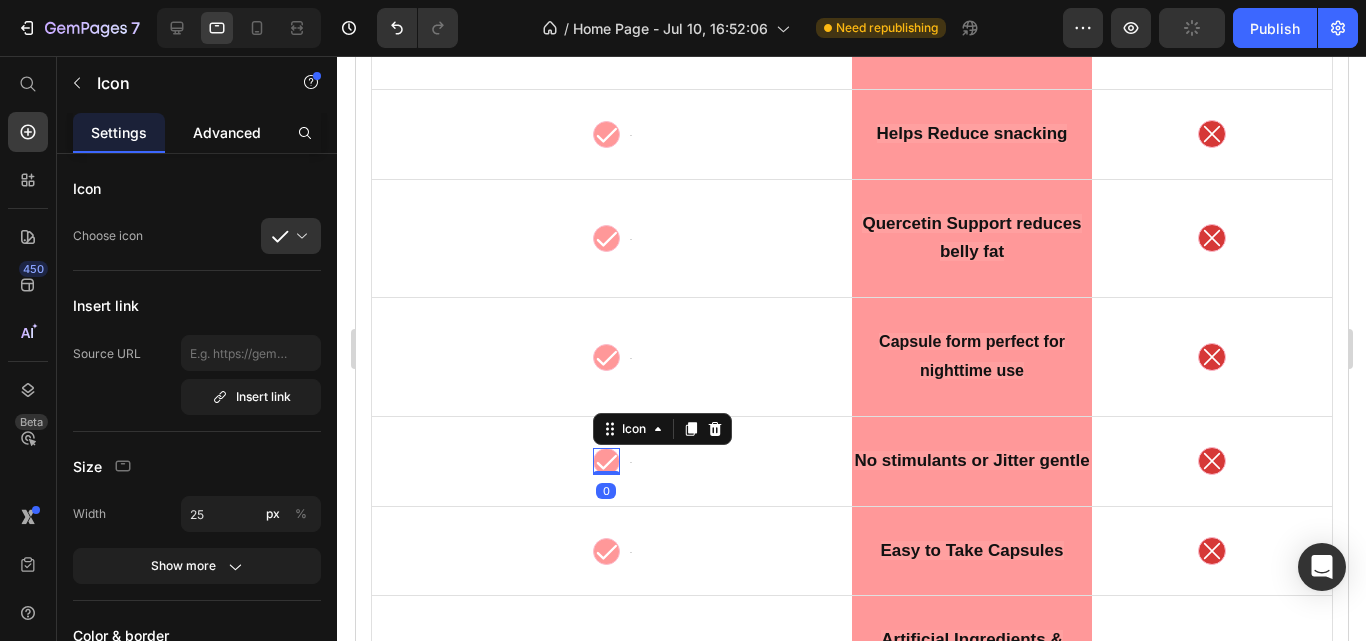 click on "Advanced" at bounding box center [227, 132] 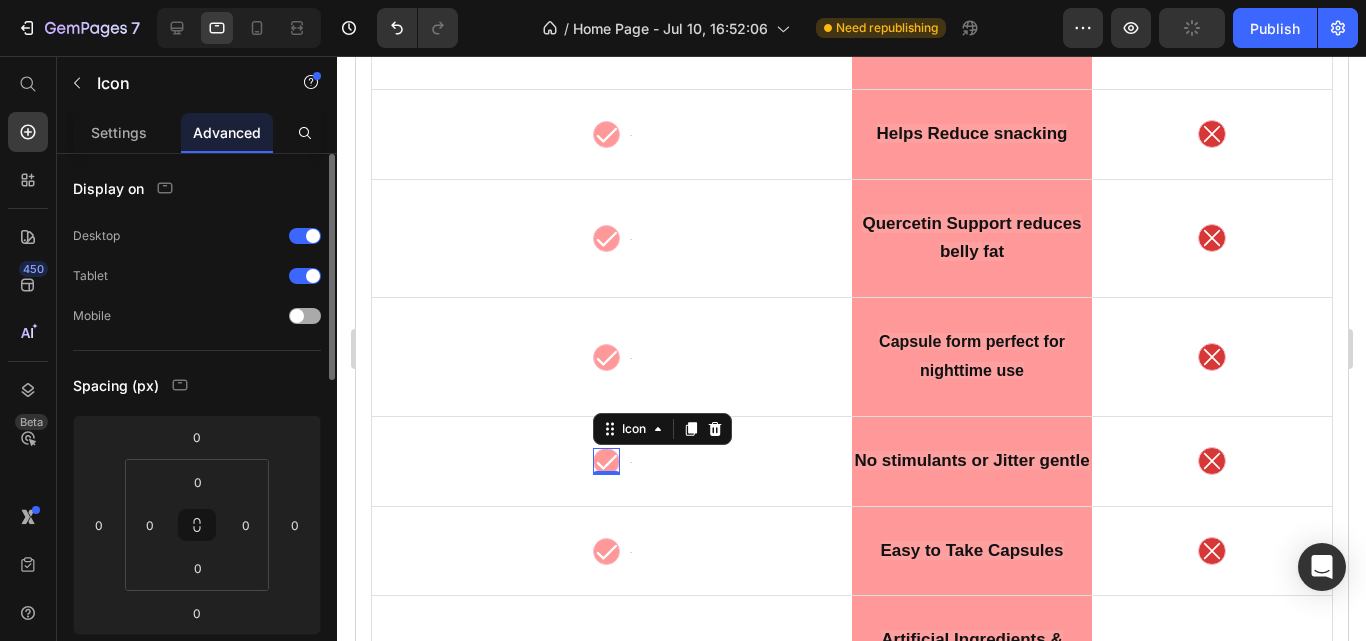 click at bounding box center [297, 316] 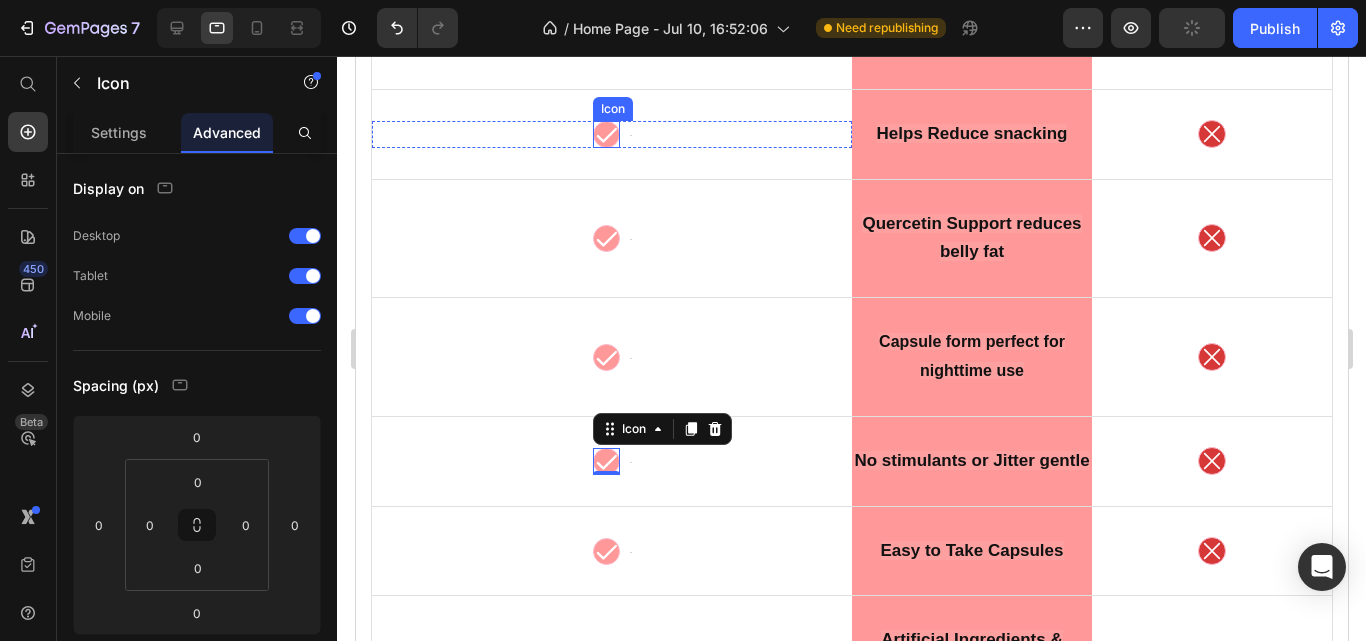 click 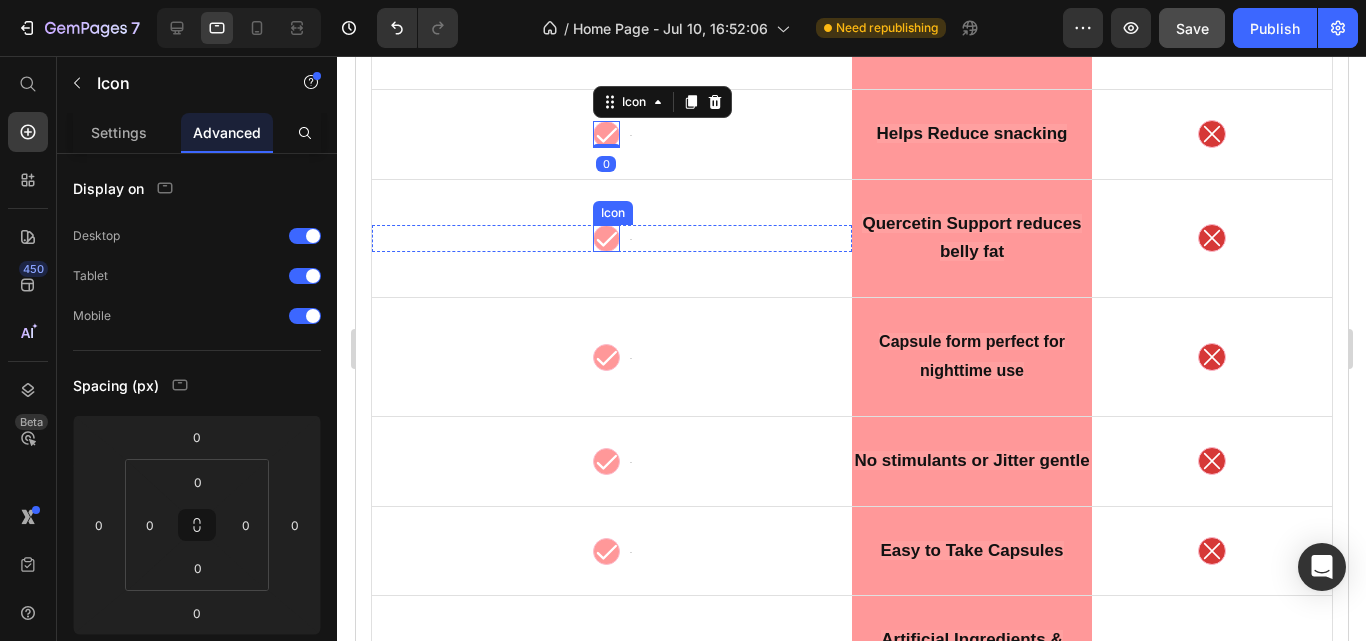 click 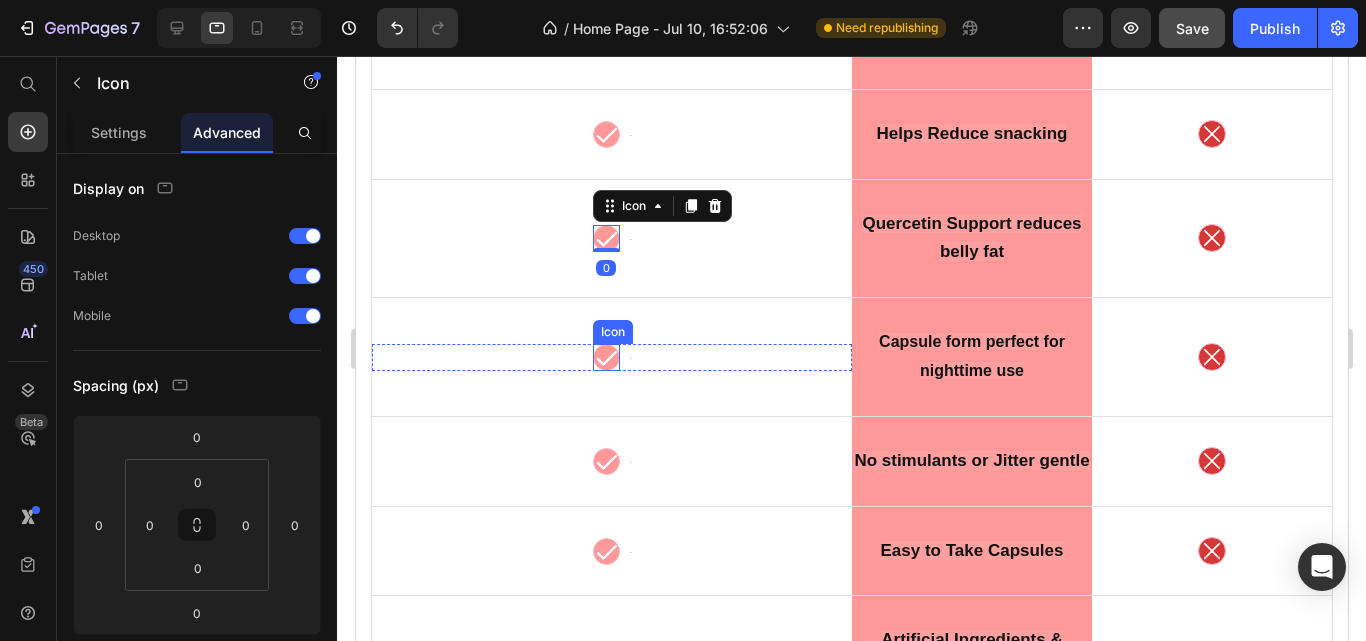 click 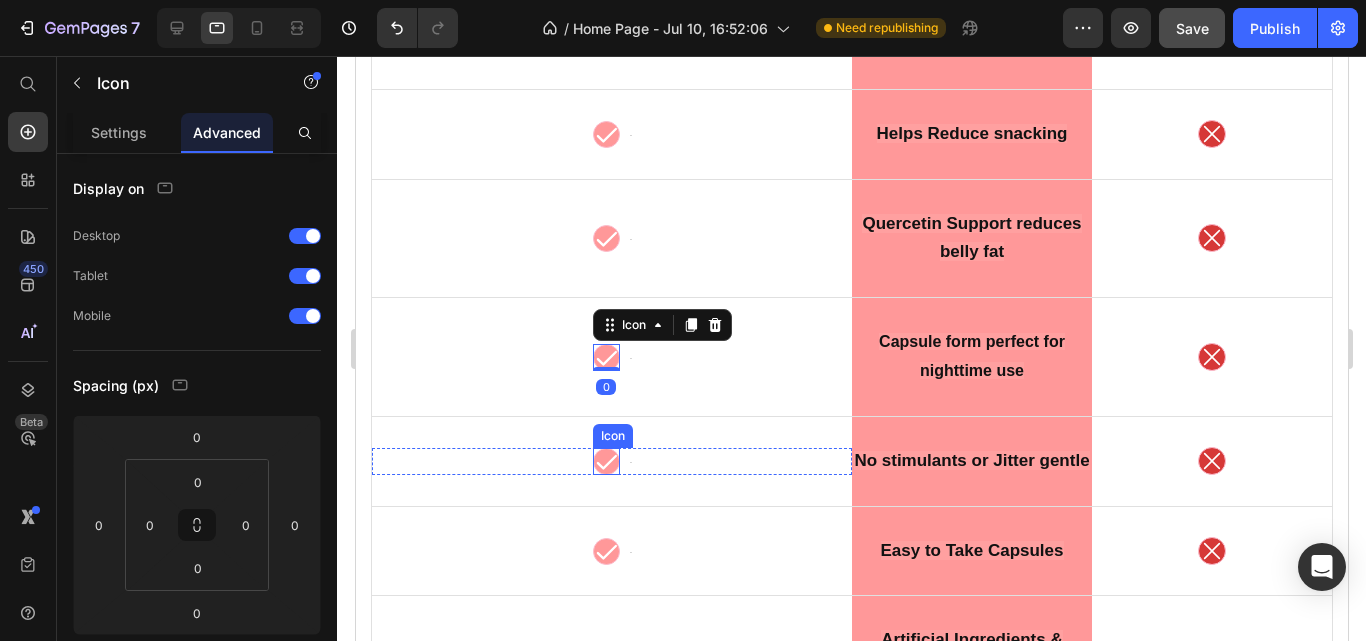 click 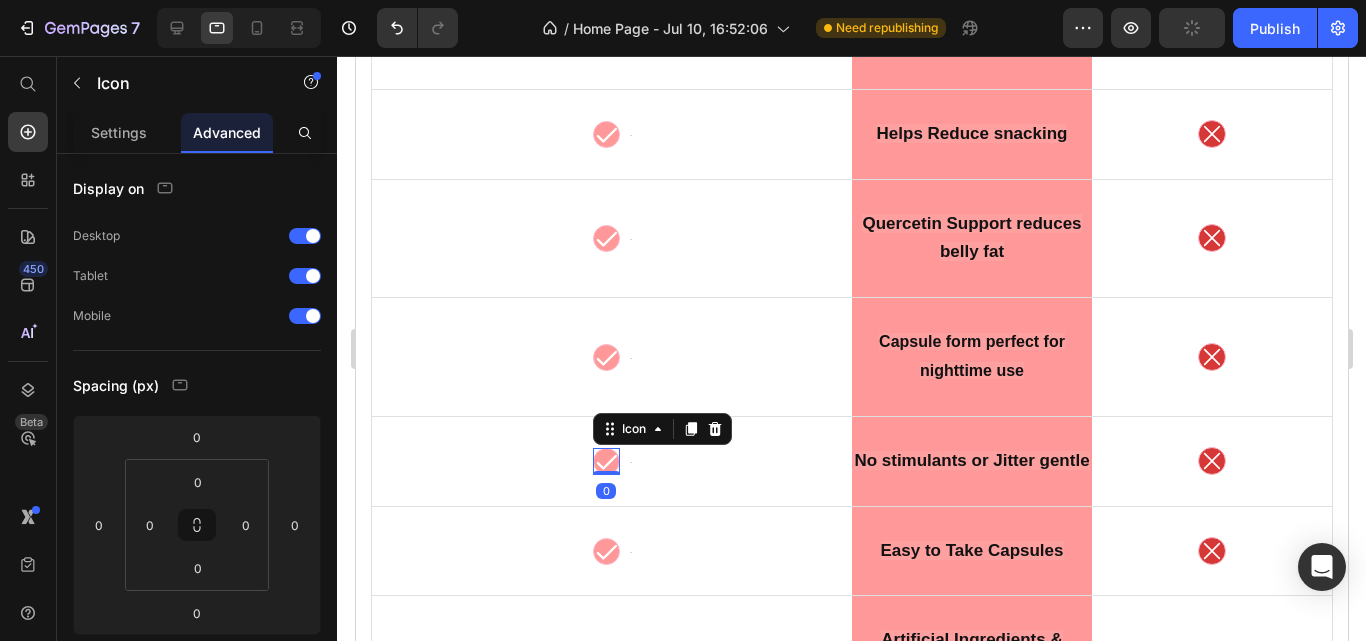 scroll, scrollTop: 9698, scrollLeft: 0, axis: vertical 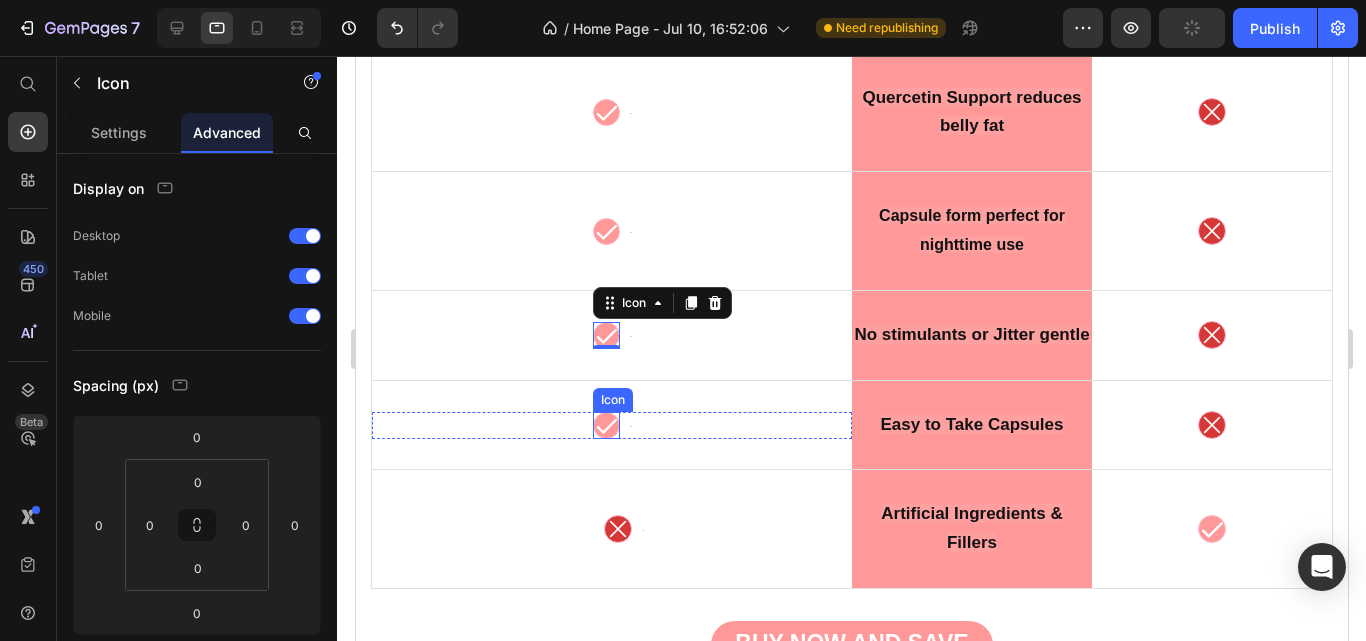 click 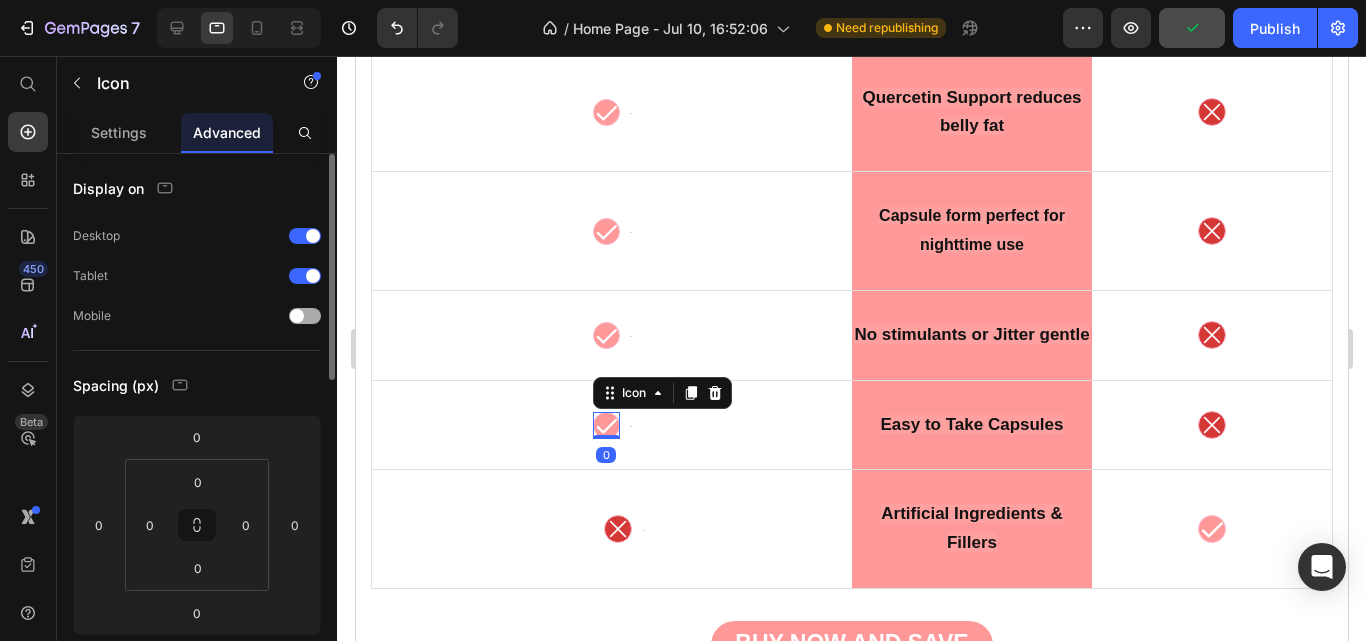 click at bounding box center (297, 316) 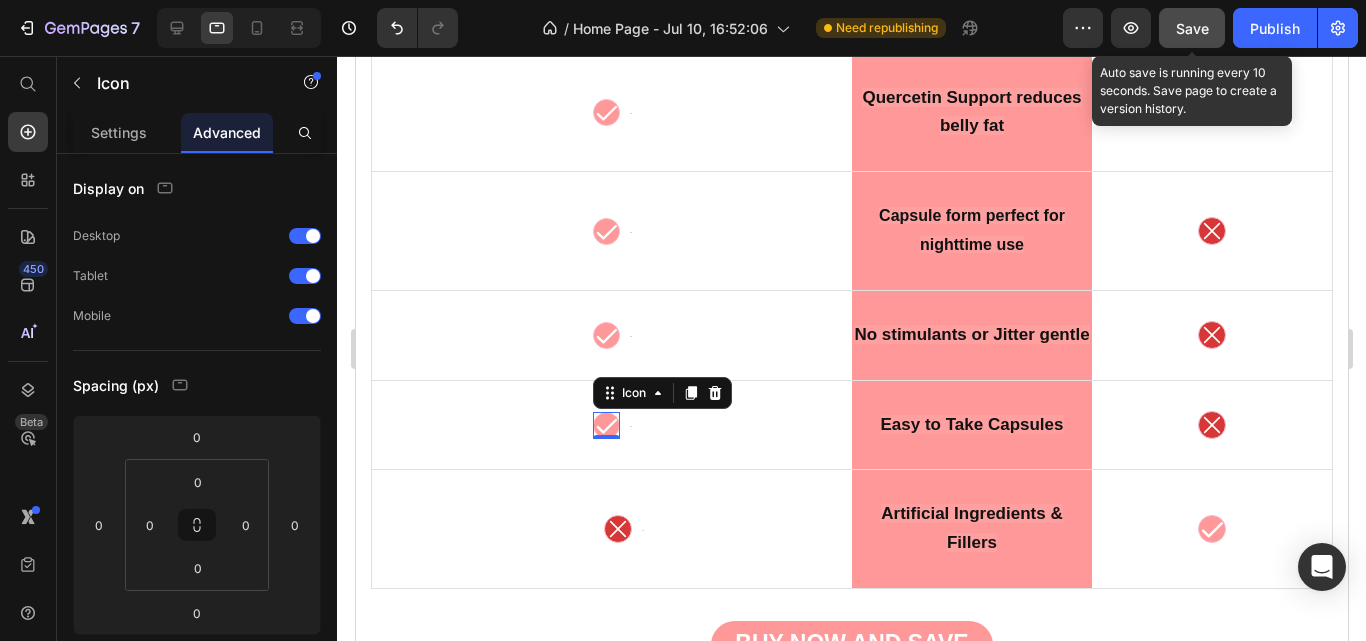 click on "Save" at bounding box center [1192, 28] 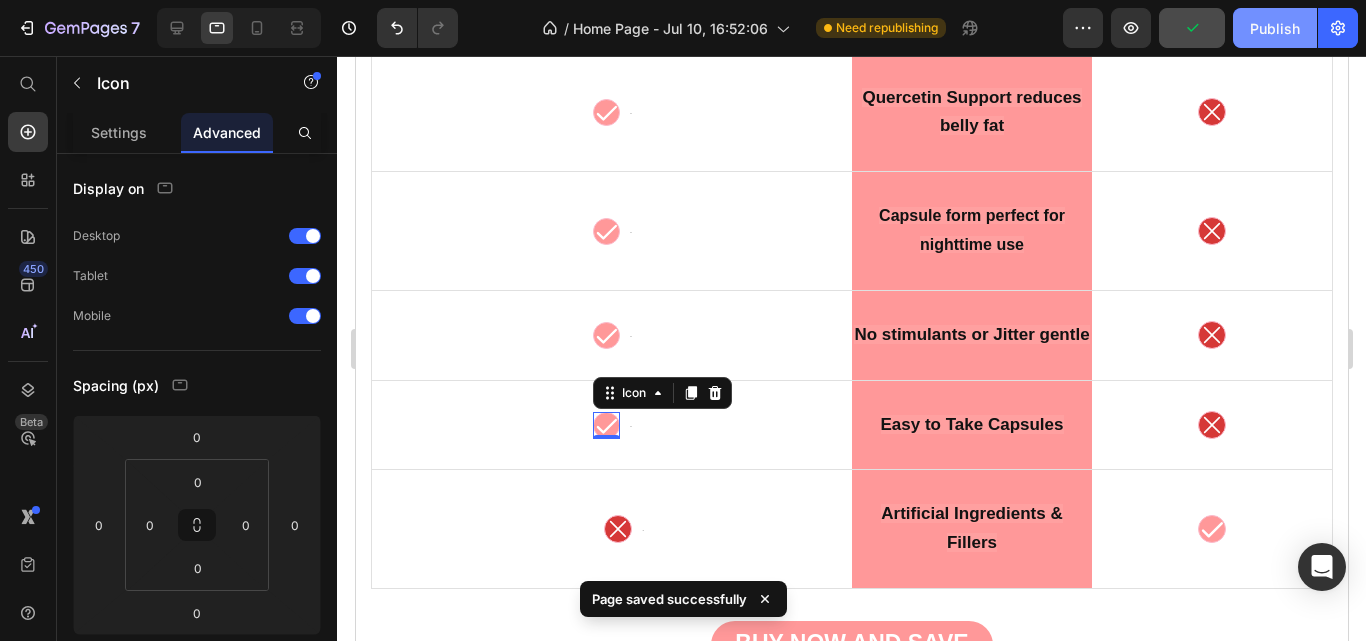 click on "Publish" at bounding box center [1275, 28] 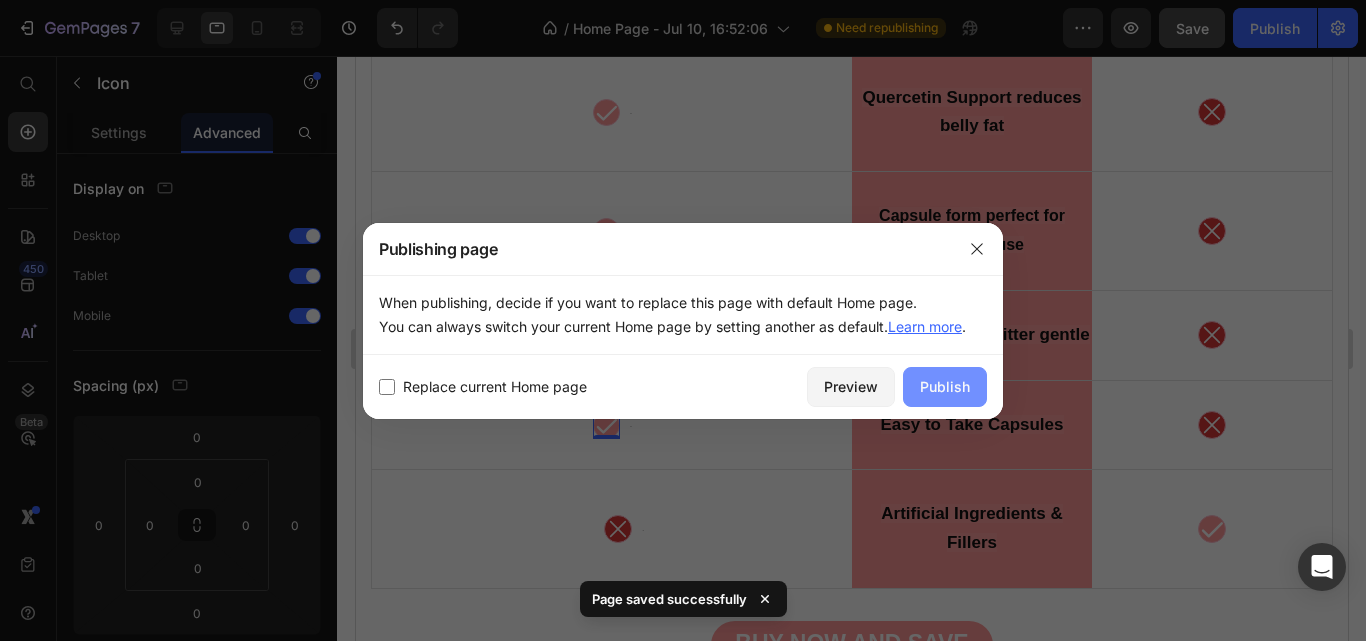 click on "Publish" at bounding box center [945, 387] 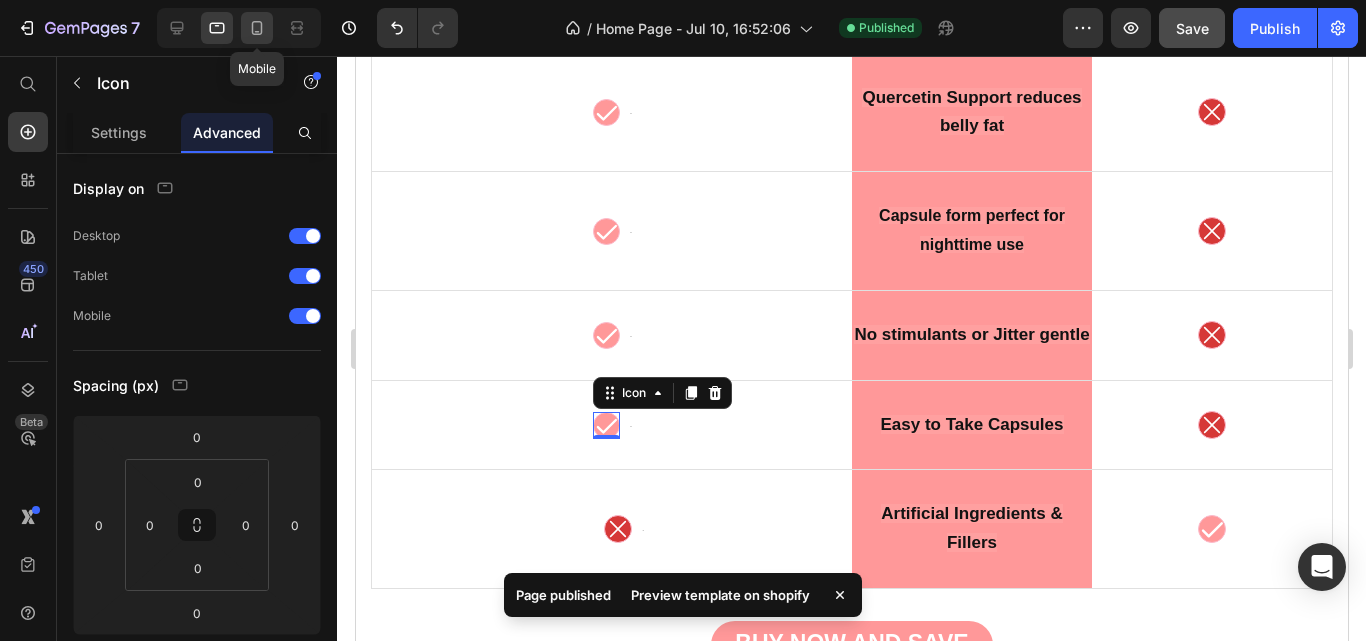 click 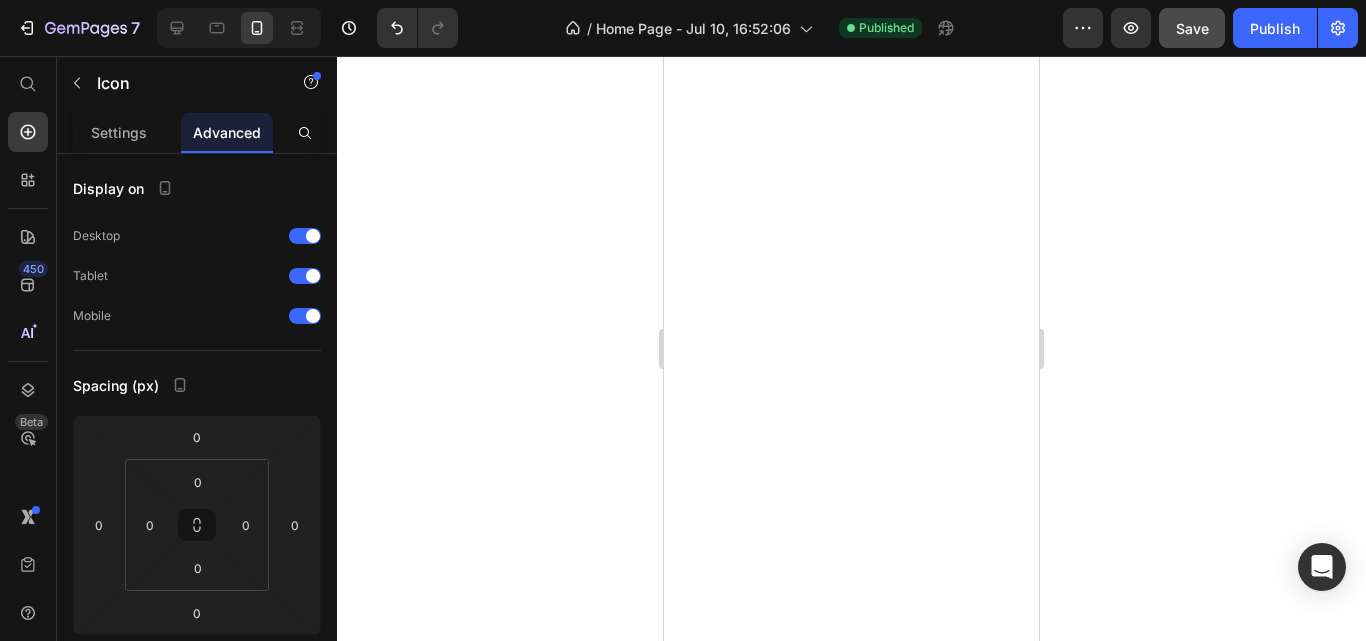 scroll, scrollTop: 10969, scrollLeft: 0, axis: vertical 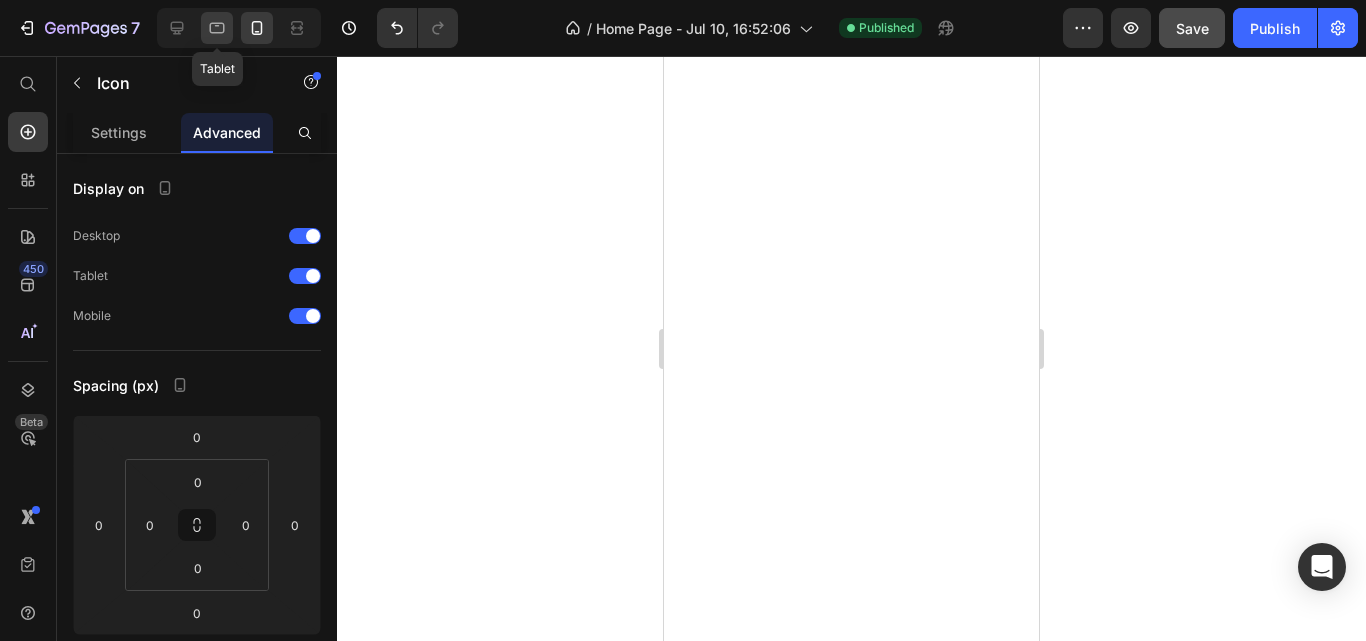 click 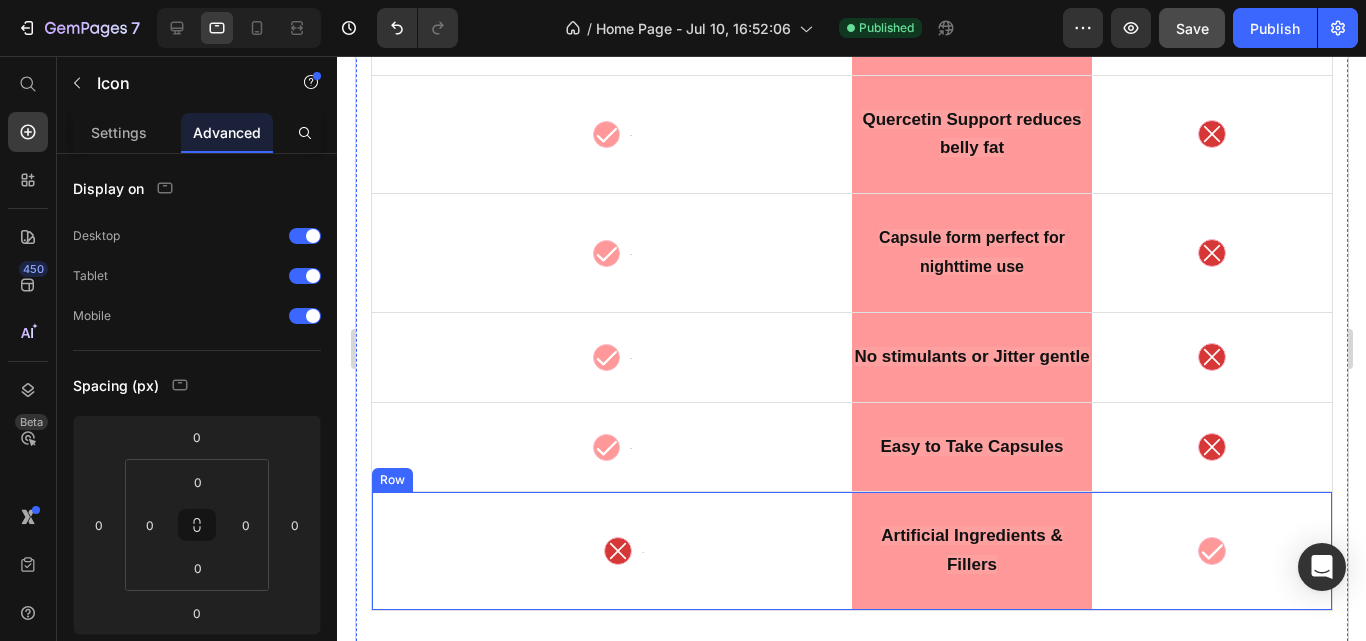 scroll, scrollTop: 9486, scrollLeft: 0, axis: vertical 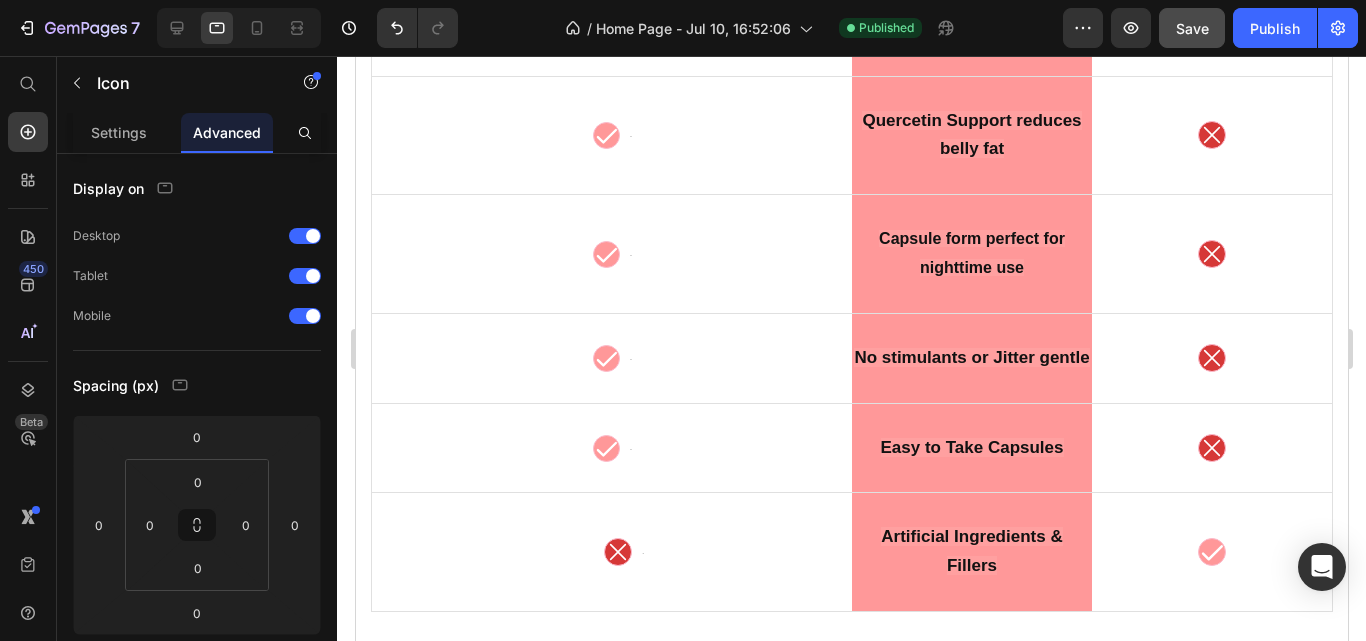 click 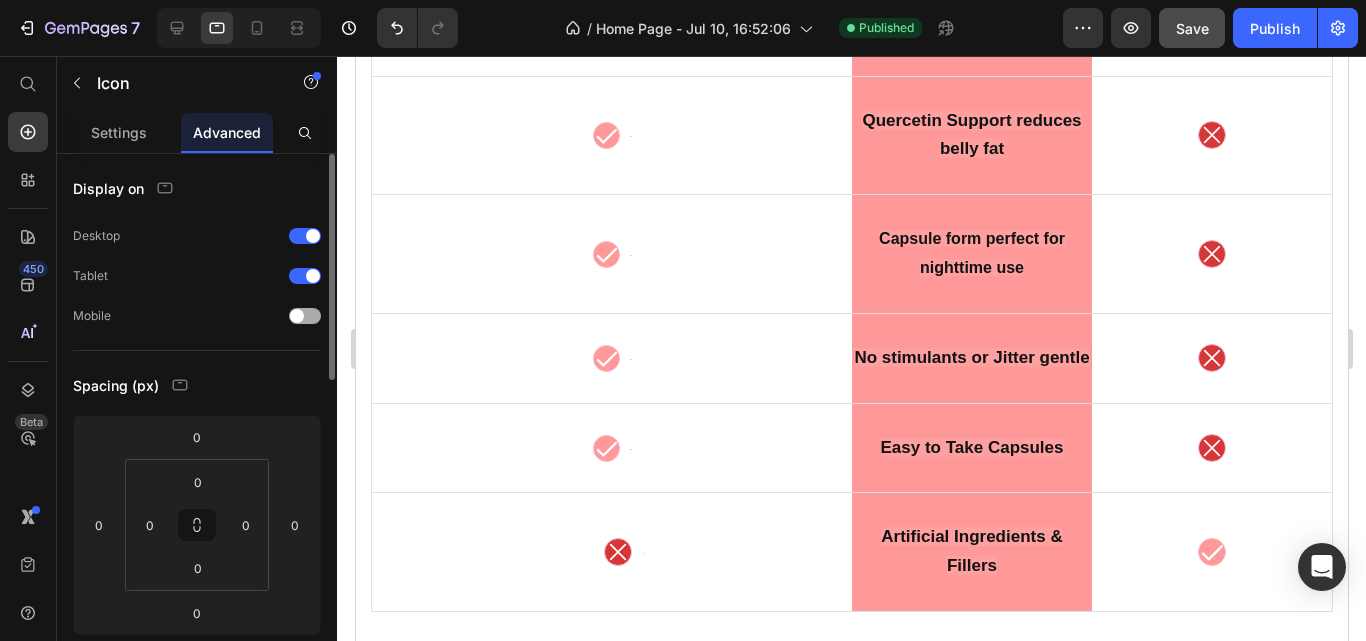 click at bounding box center [297, 316] 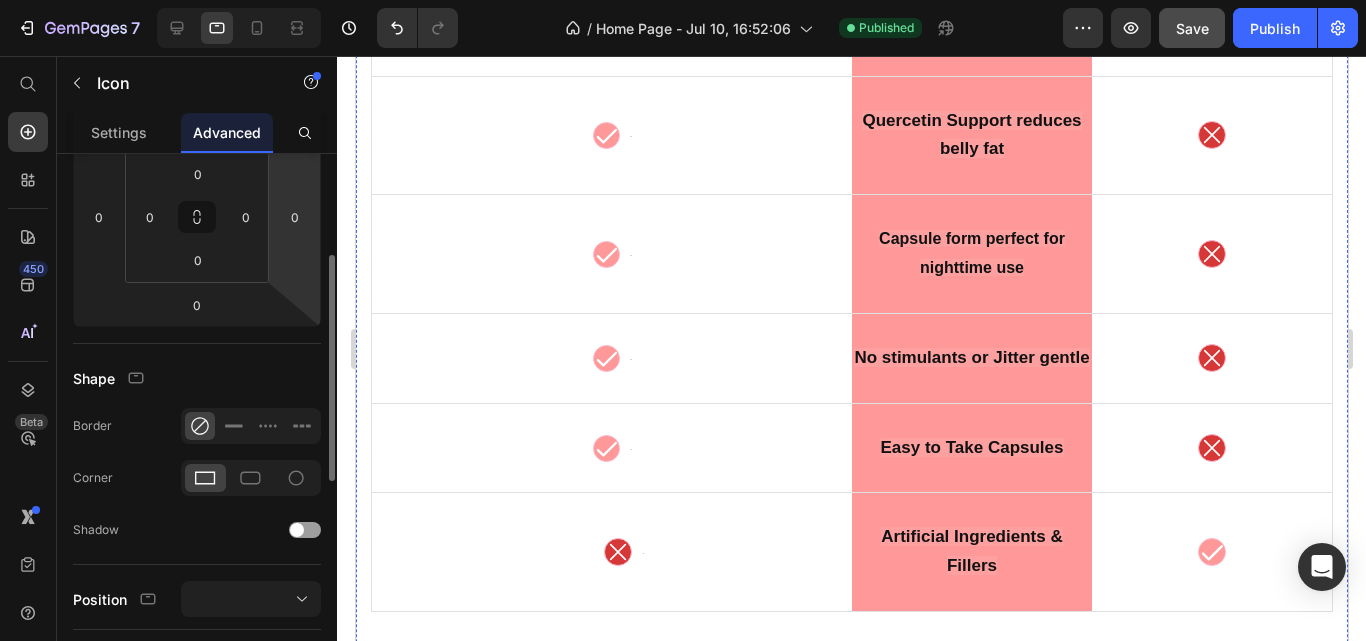 scroll, scrollTop: 286, scrollLeft: 0, axis: vertical 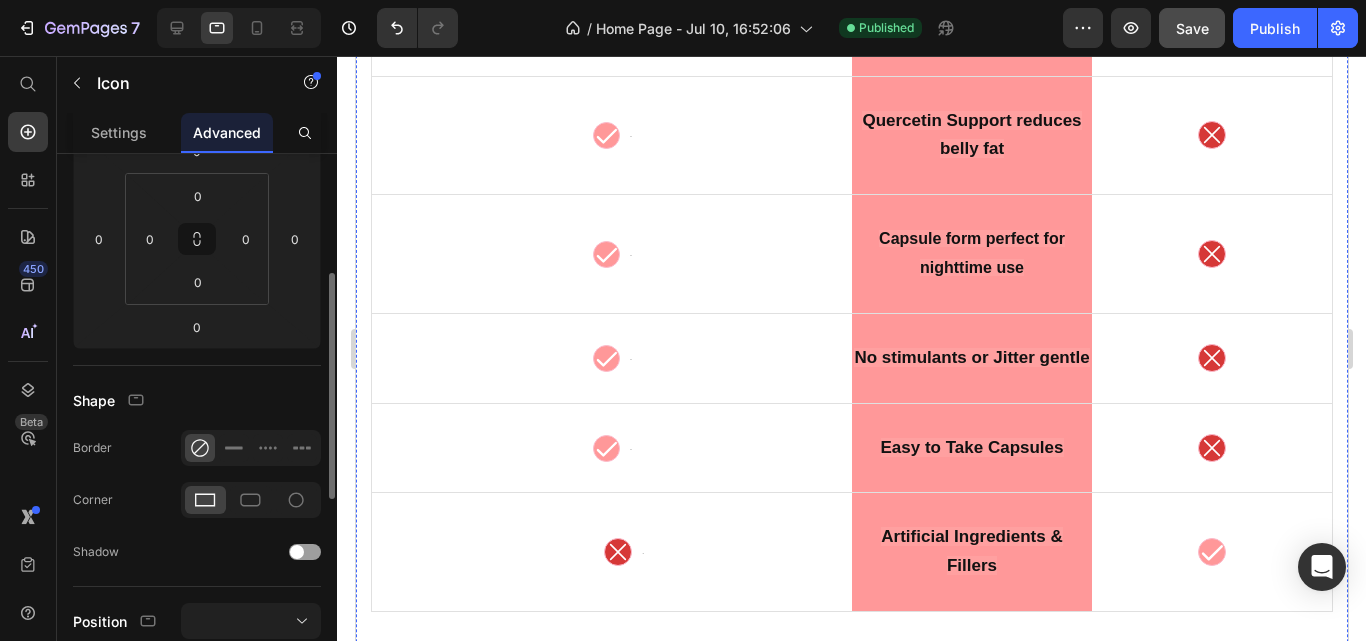 click on "Icon   0 Text Block Row" at bounding box center (611, -73) 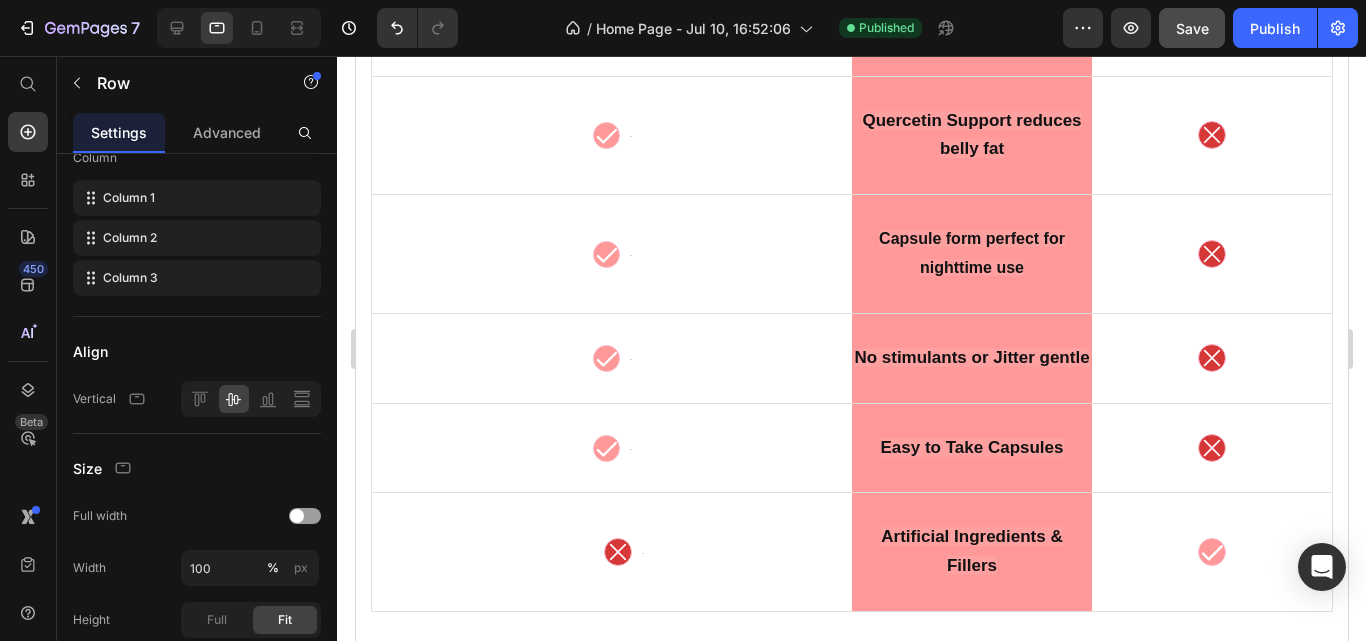 scroll, scrollTop: 0, scrollLeft: 0, axis: both 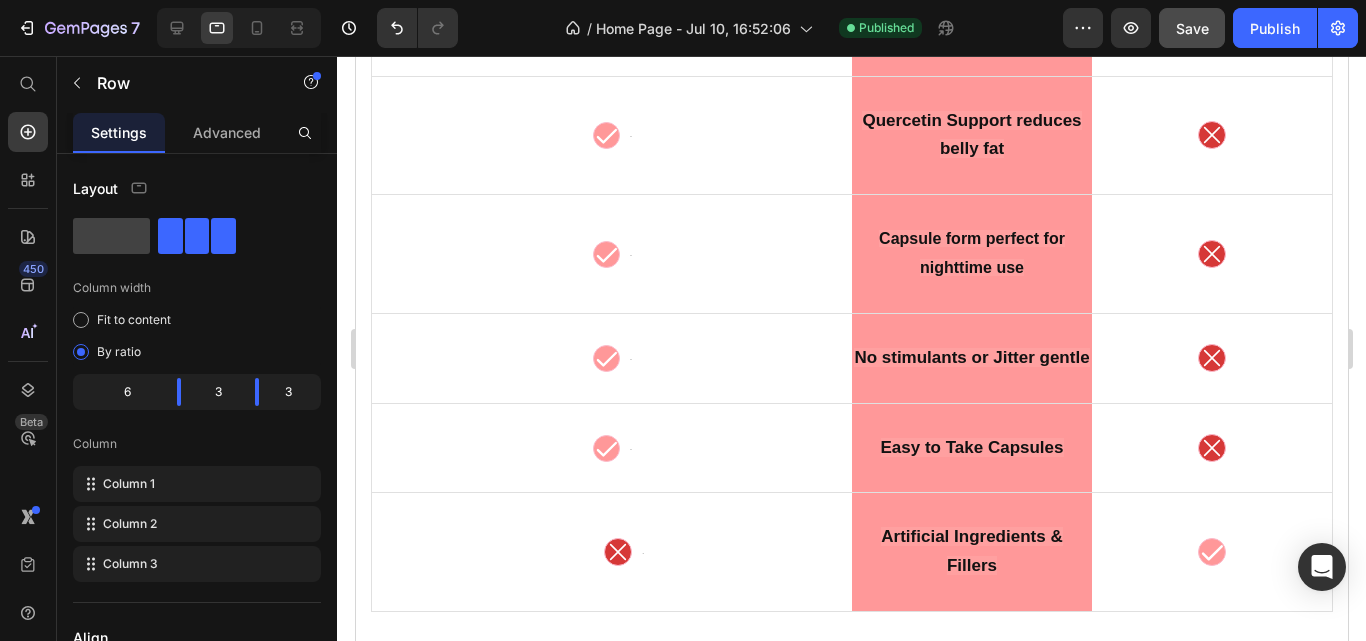 click on "Icon Text Block Row" at bounding box center (611, -73) 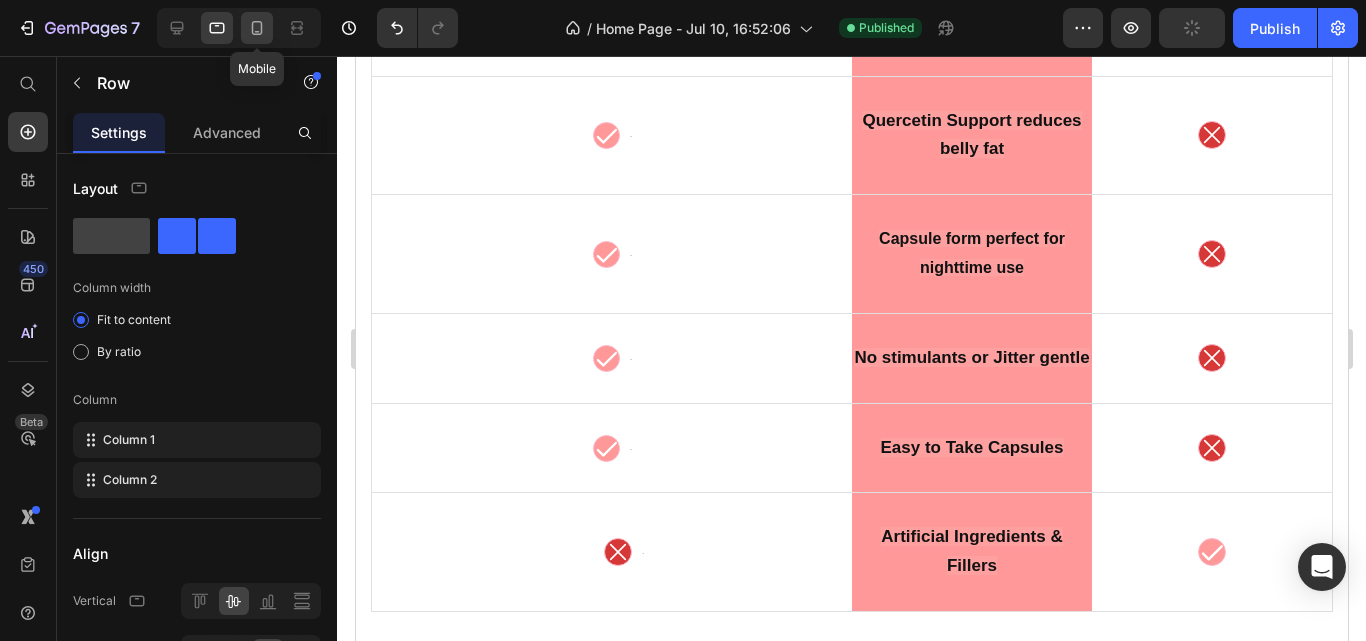 click 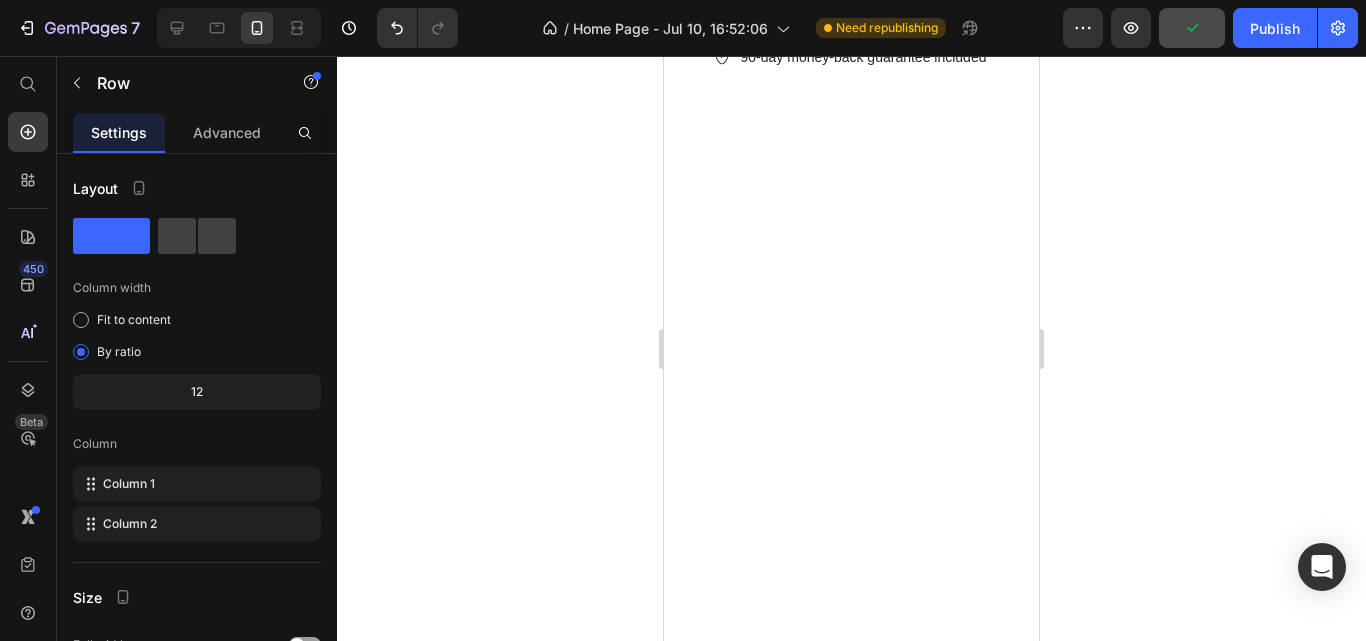 scroll, scrollTop: 10804, scrollLeft: 0, axis: vertical 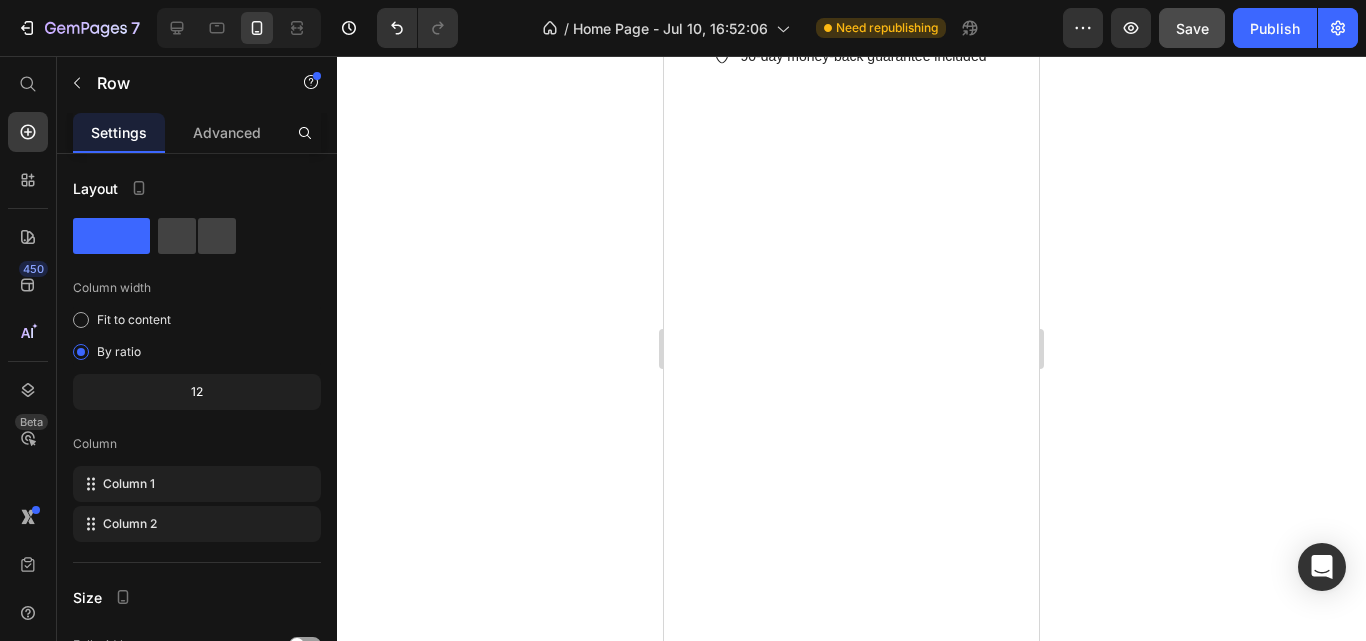 click on "Icon" at bounding box center (766, -1143) 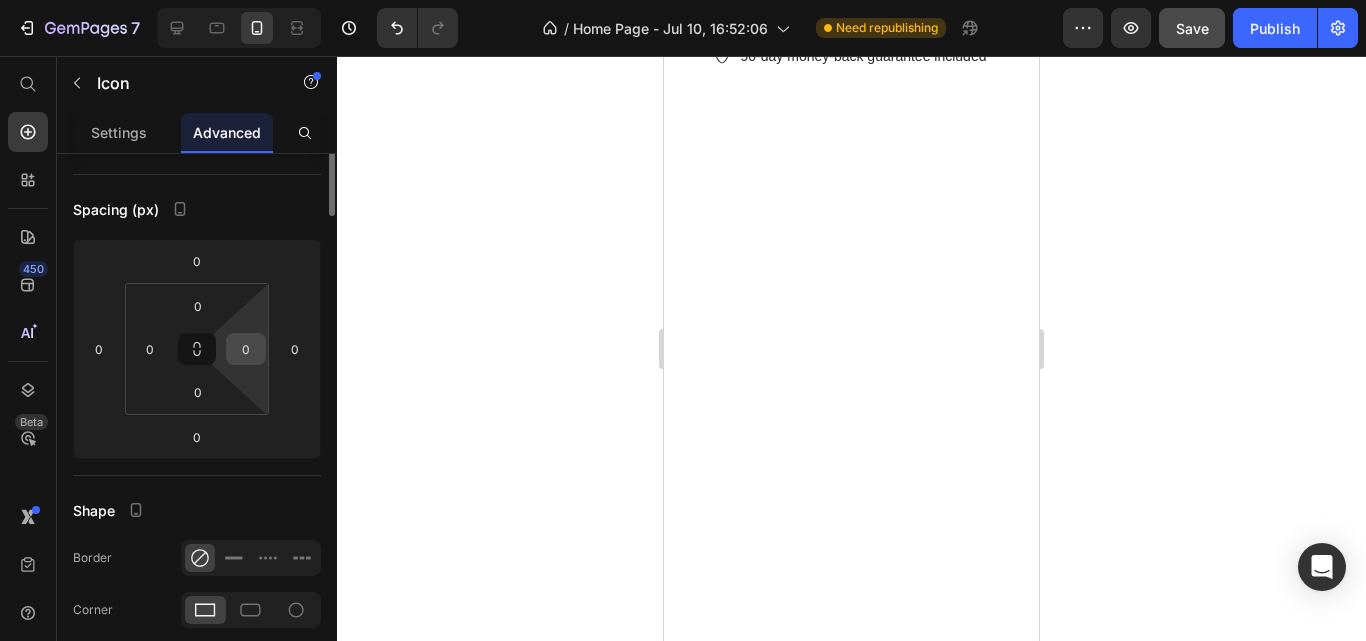 scroll, scrollTop: 0, scrollLeft: 0, axis: both 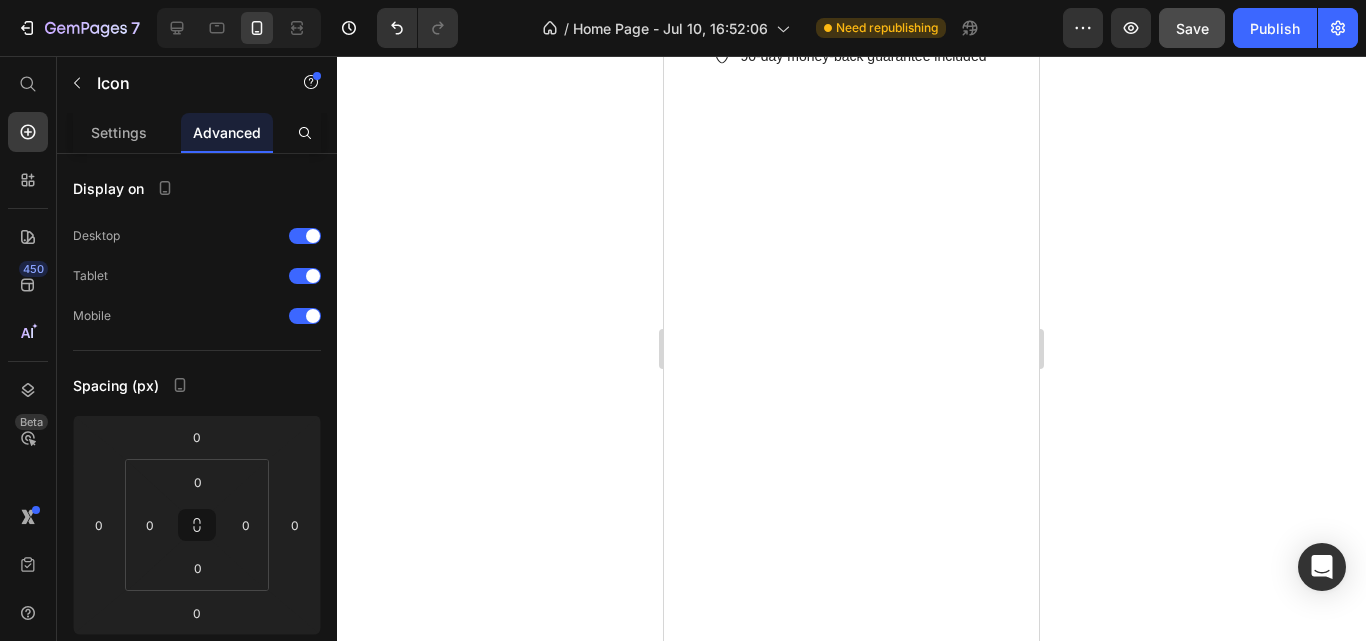 click on "Icon   0 Text Block Row" at bounding box center (766, -1141) 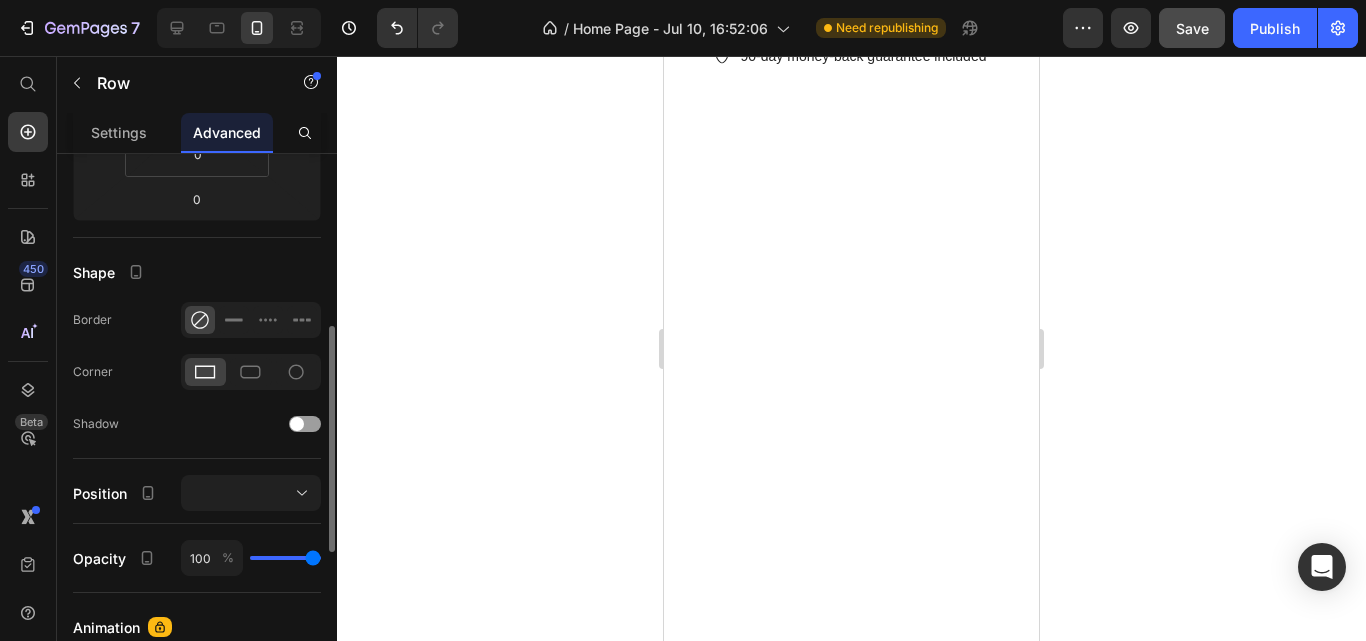 scroll, scrollTop: 415, scrollLeft: 0, axis: vertical 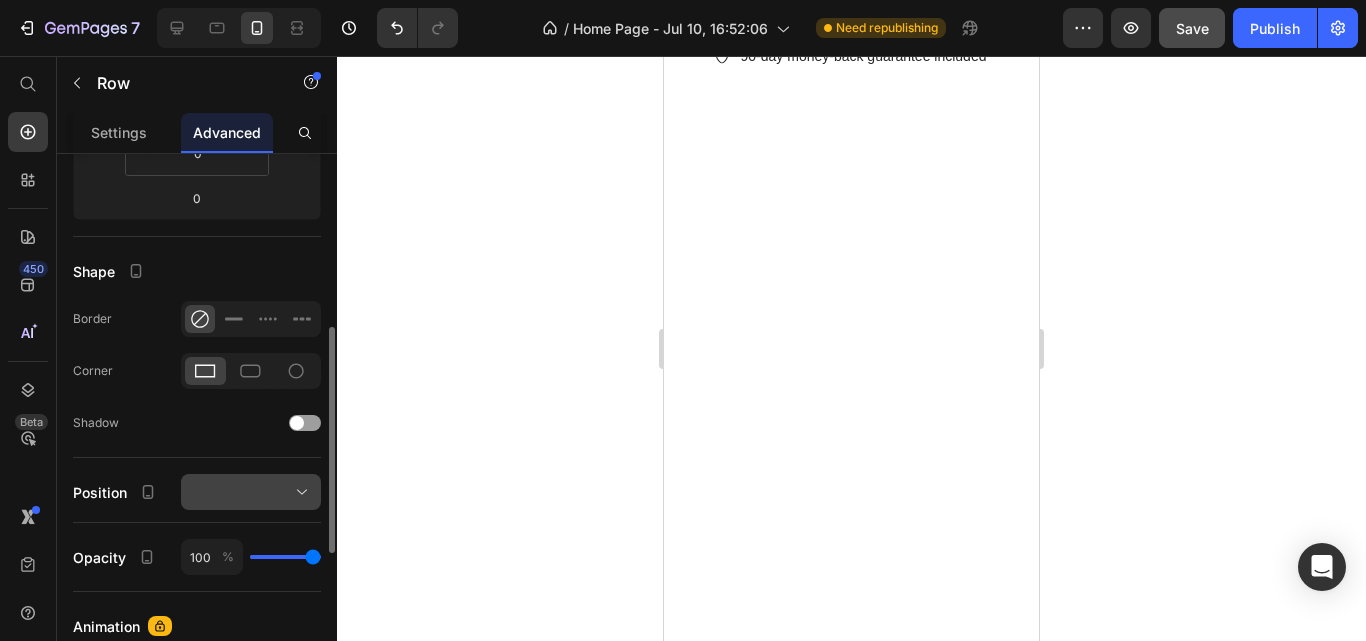 click 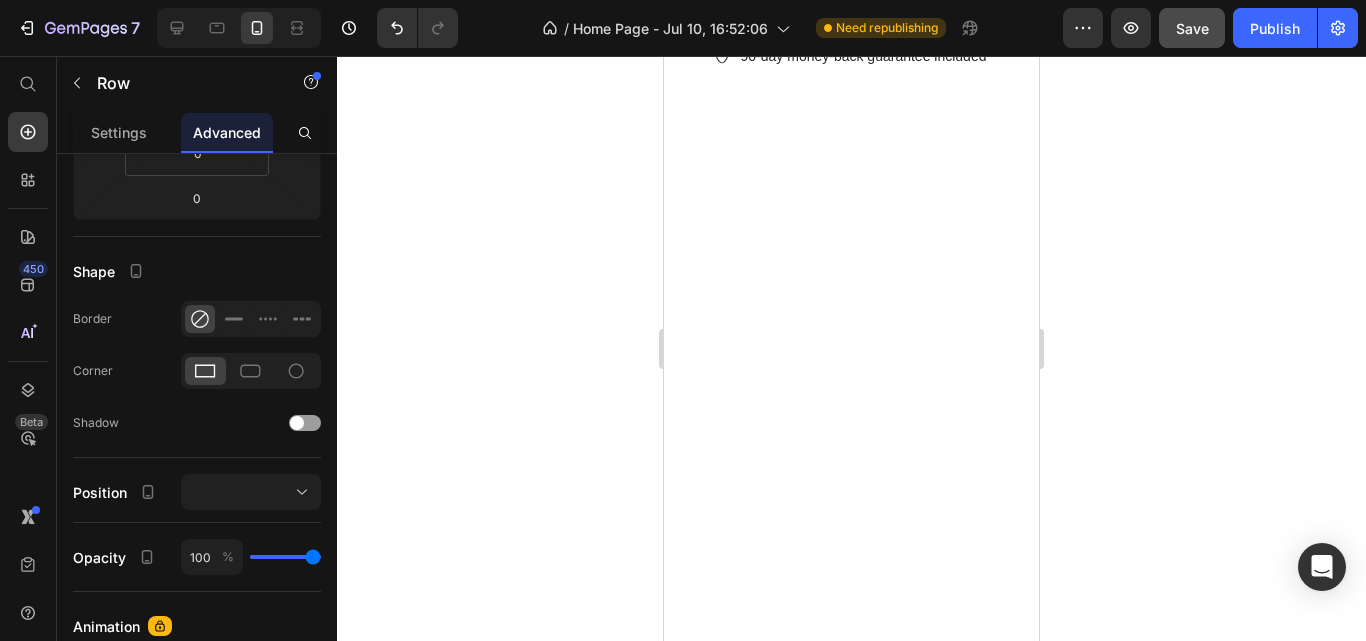 click at bounding box center [239, 28] 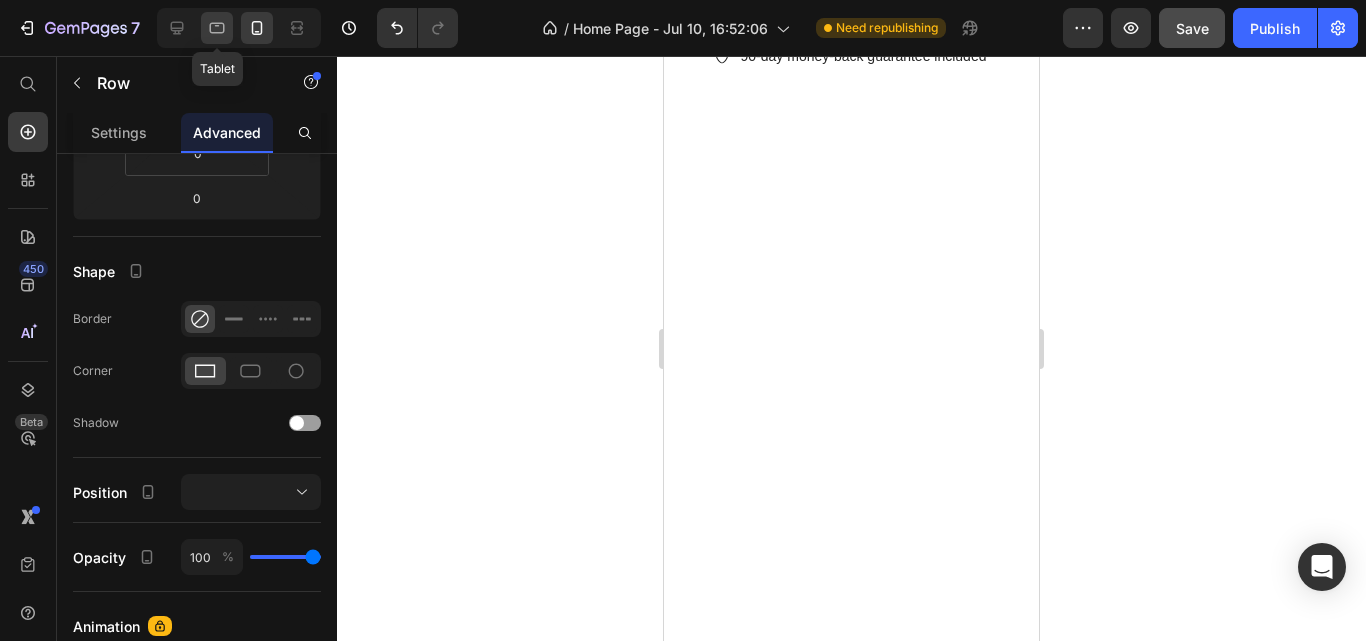 click 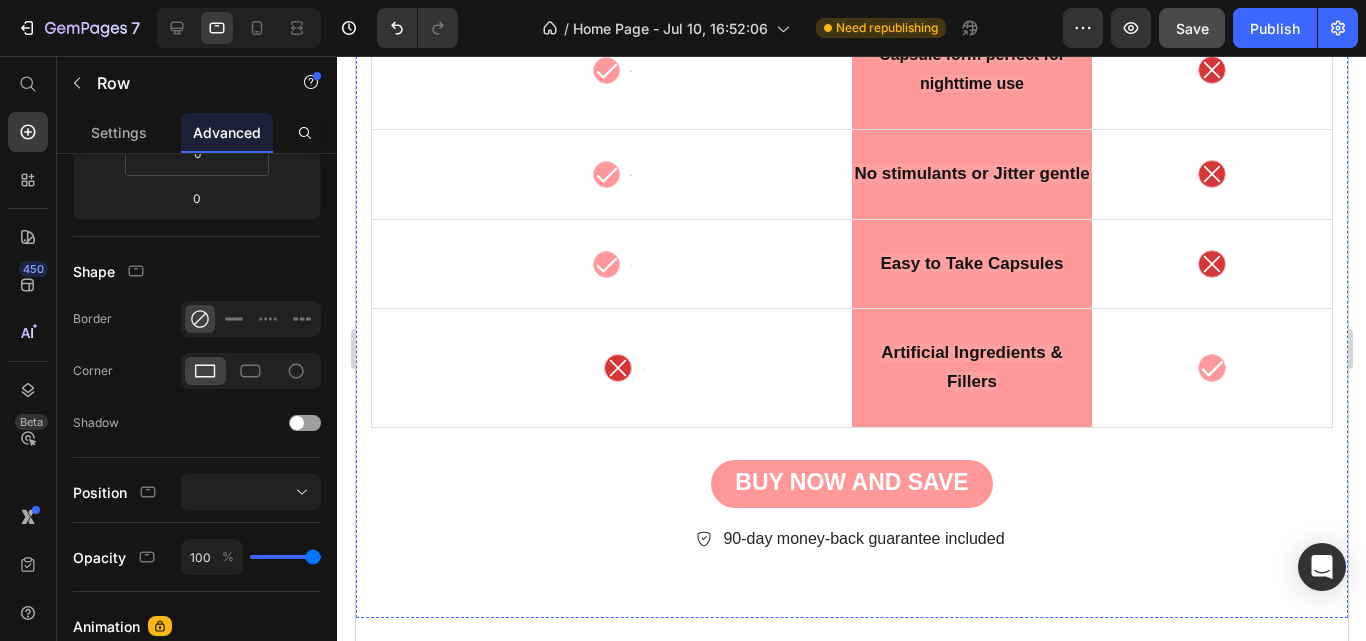 scroll, scrollTop: 9478, scrollLeft: 0, axis: vertical 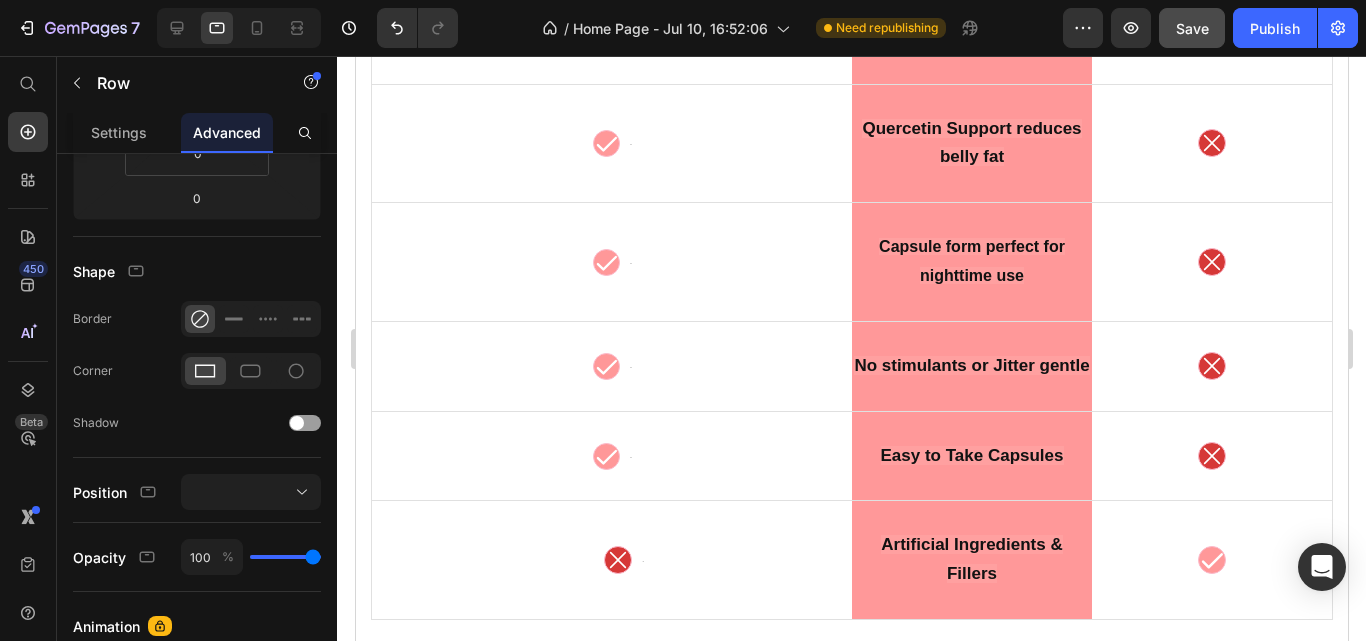click on "Icon Text Block Row   0" at bounding box center (611, -65) 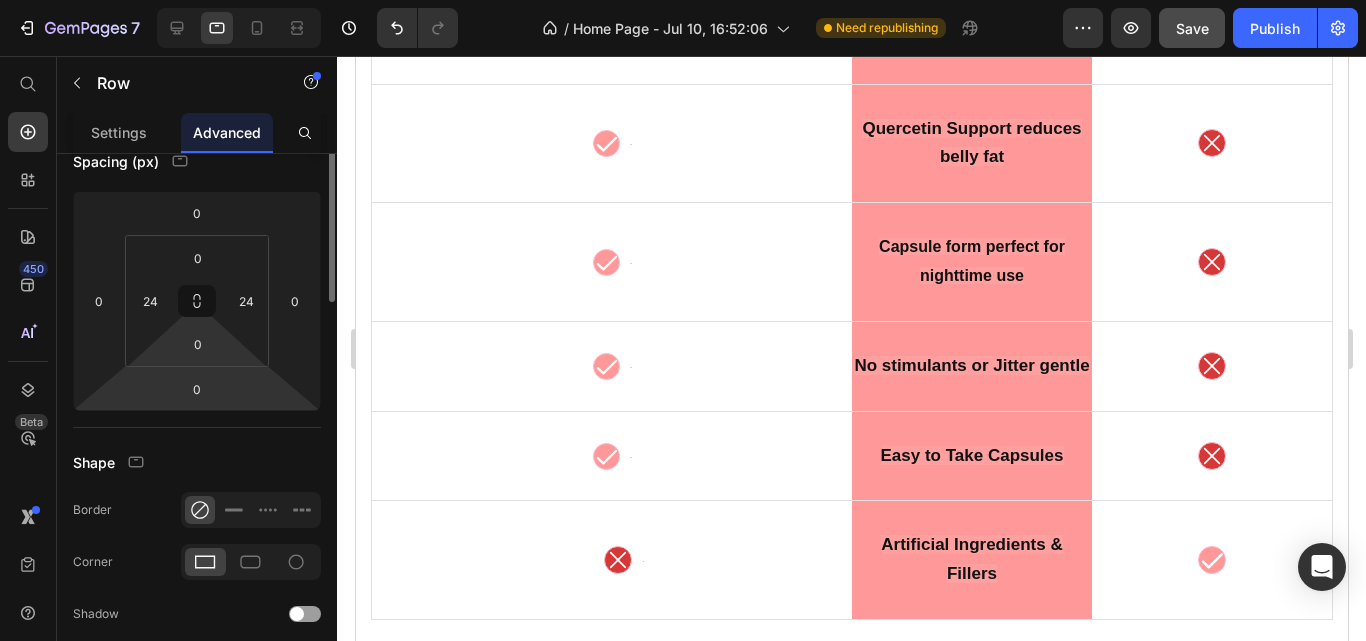 scroll, scrollTop: 0, scrollLeft: 0, axis: both 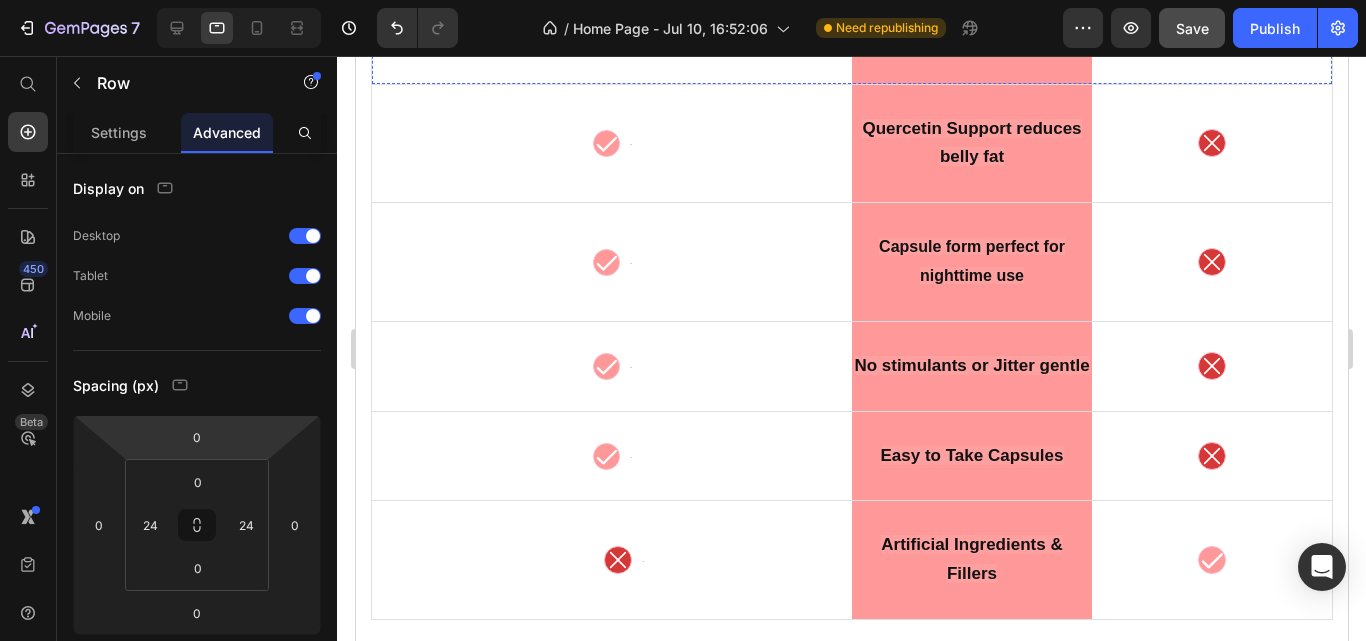 click on "Icon Text Block Row" at bounding box center (611, 39) 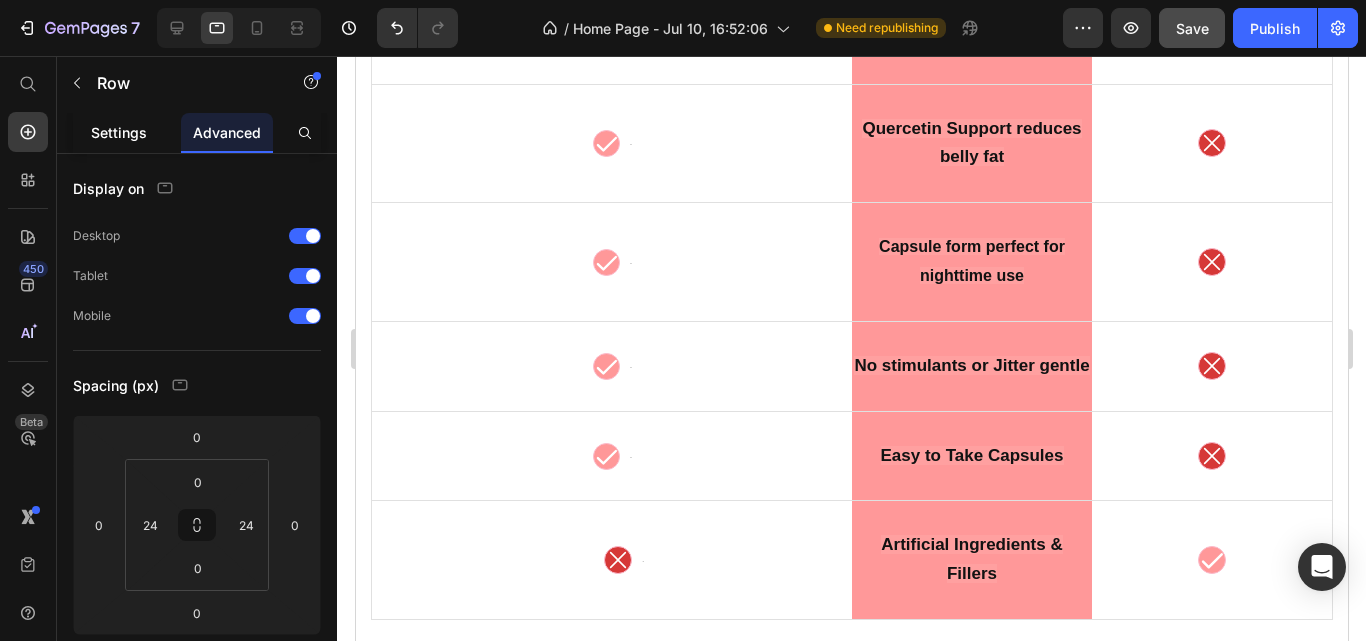 click on "Settings" at bounding box center (119, 132) 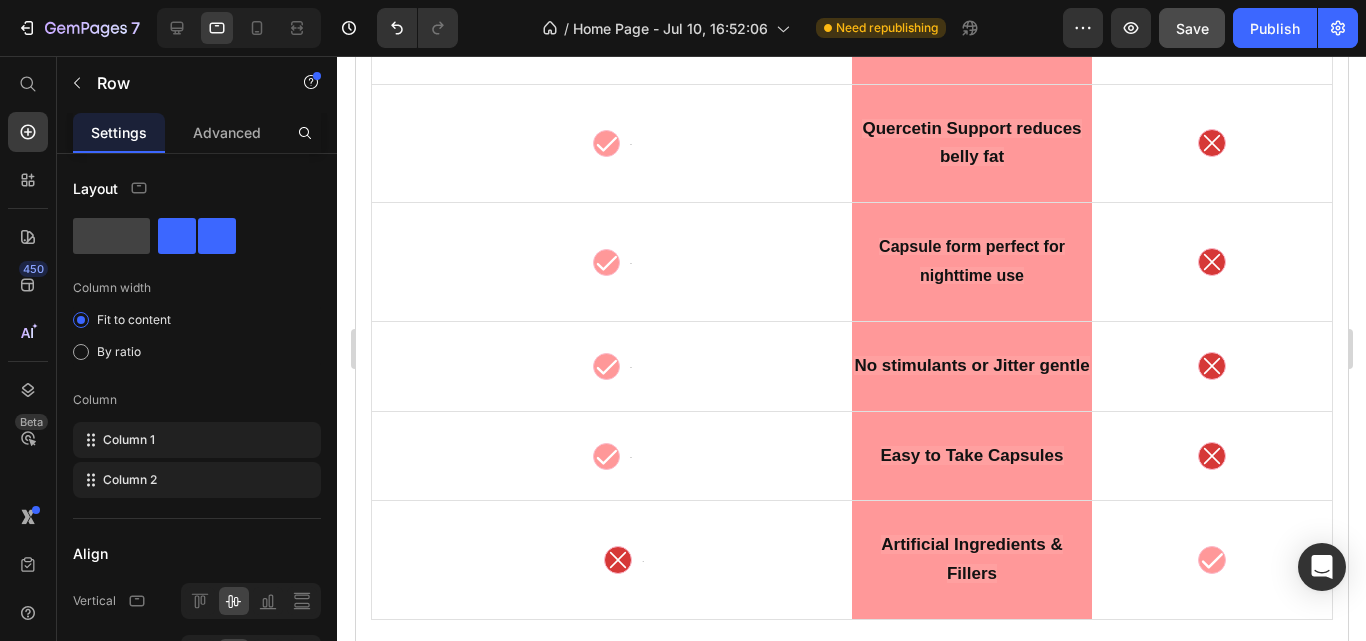 click on "Icon Text Block Row" at bounding box center [611, -65] 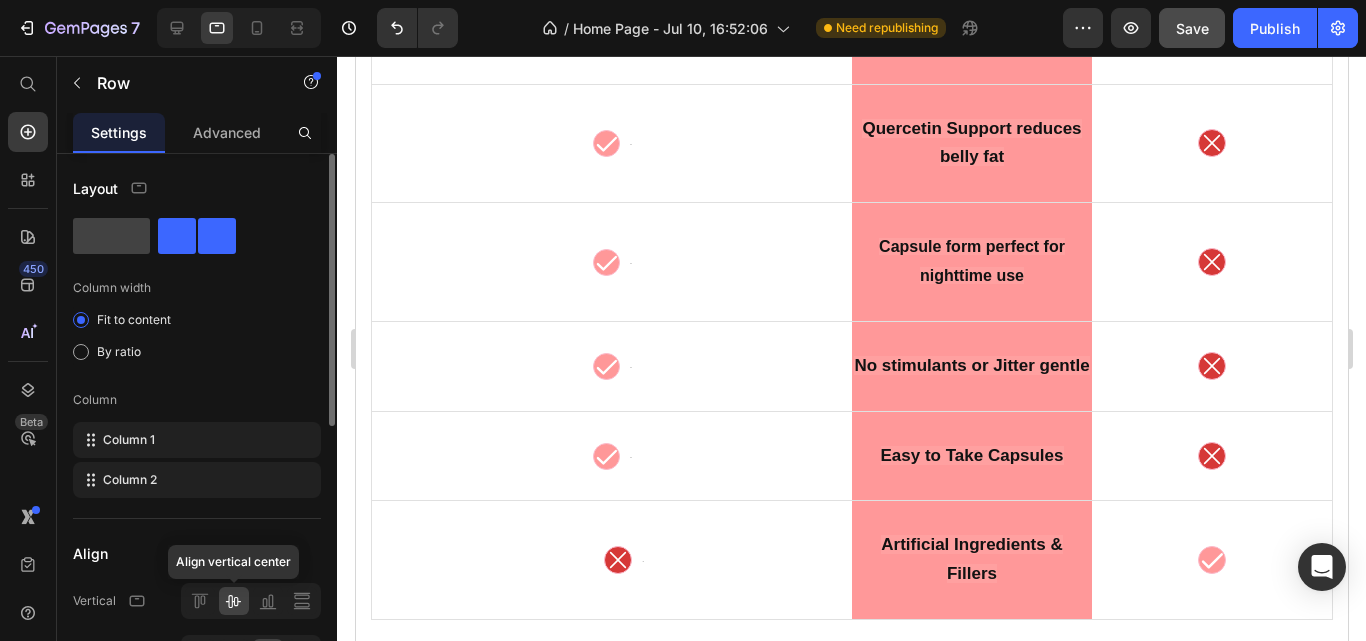 click 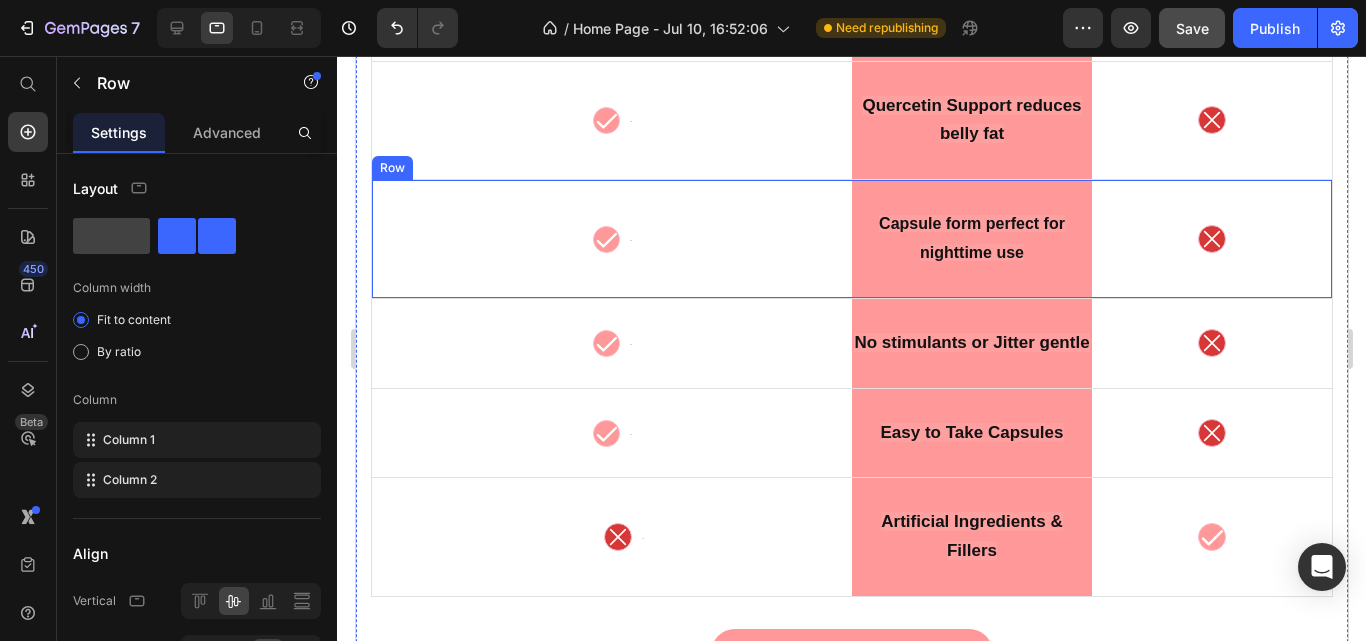 scroll, scrollTop: 9454, scrollLeft: 0, axis: vertical 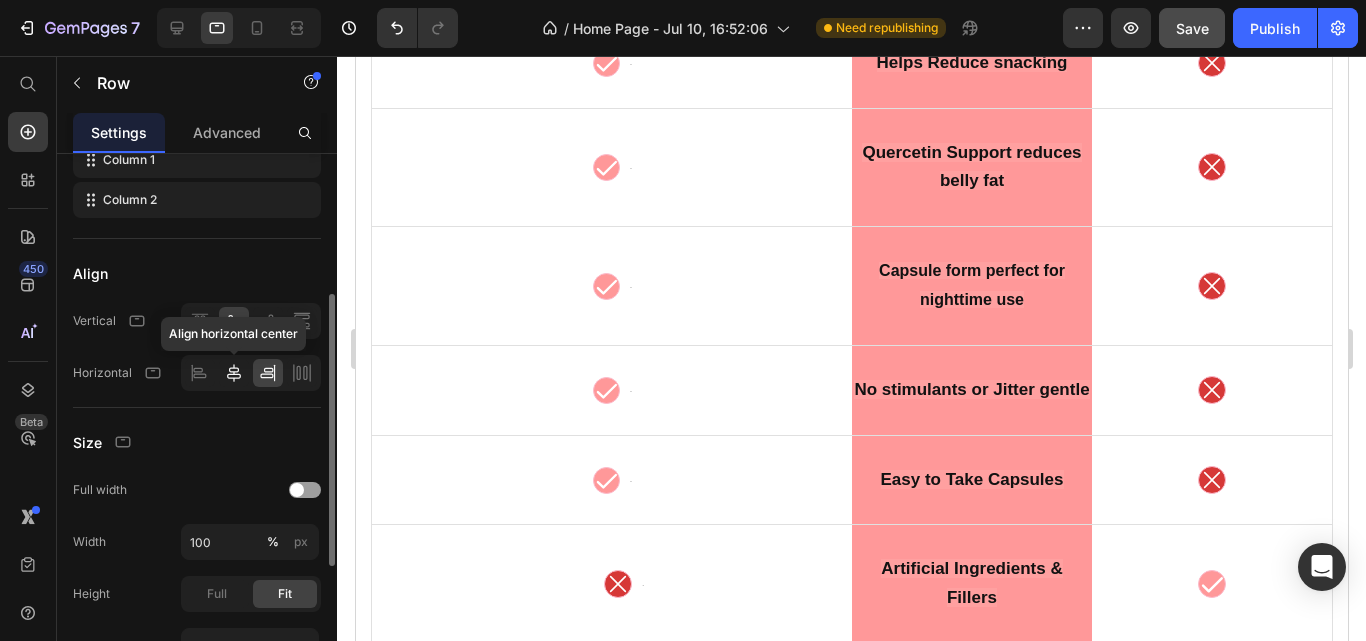 click 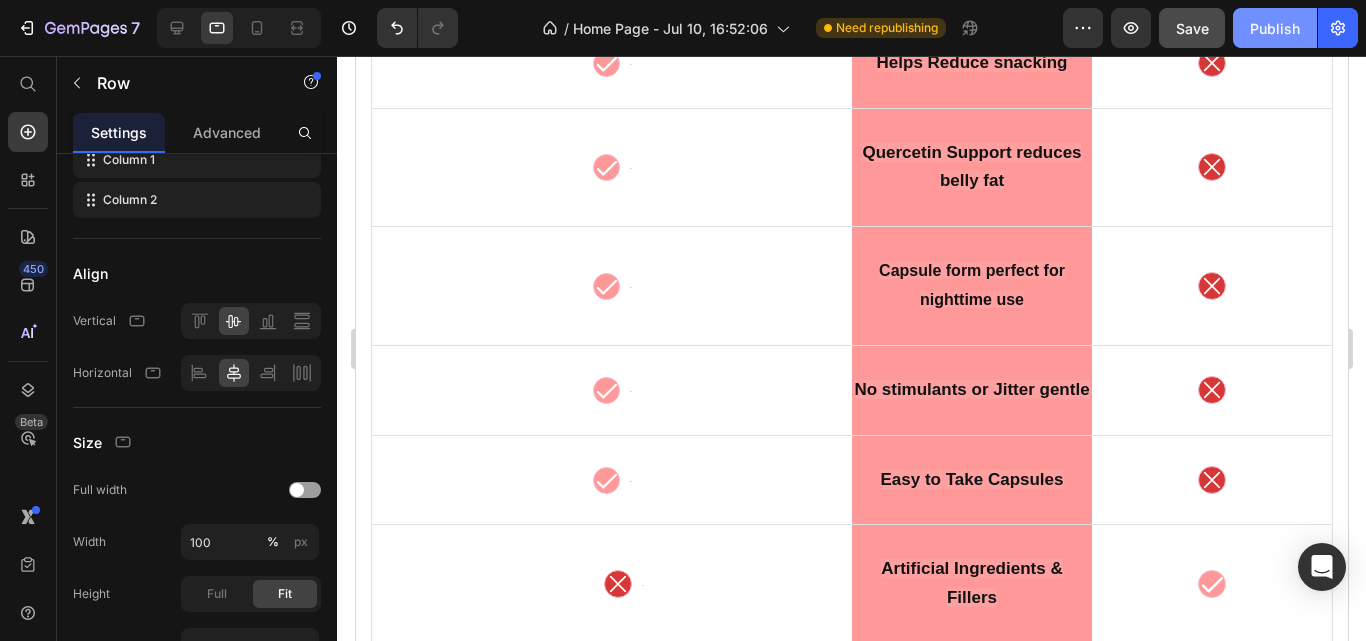click on "Publish" at bounding box center [1275, 28] 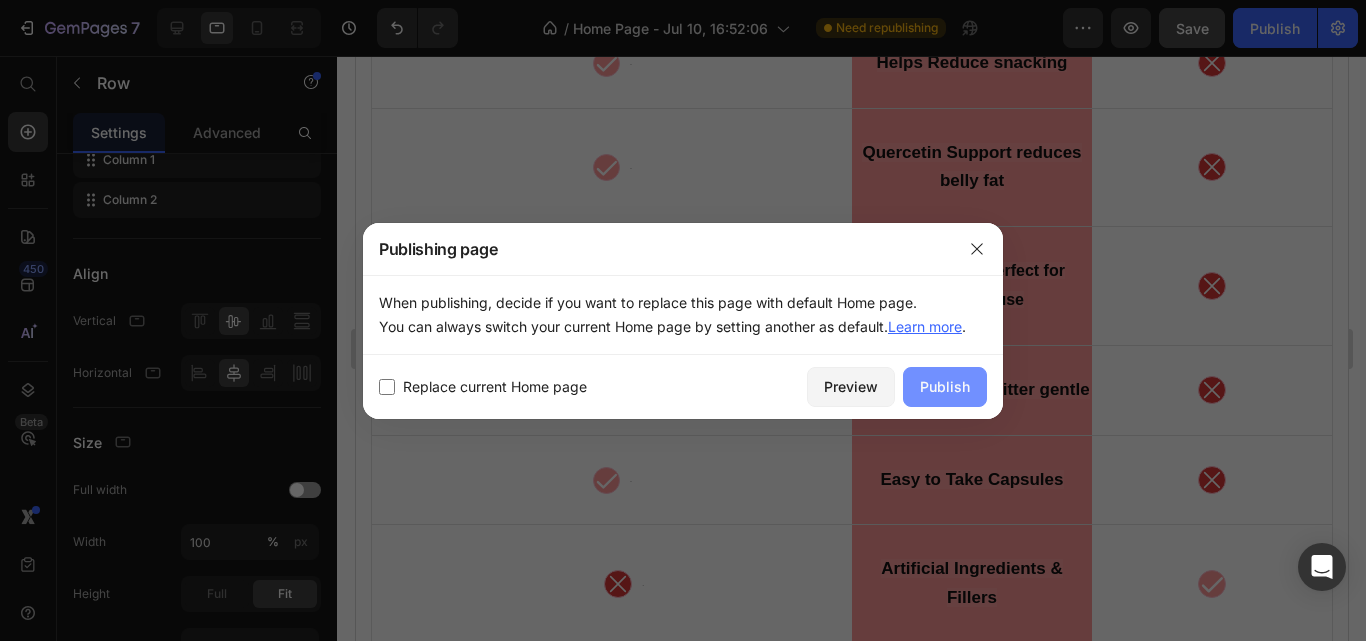 click on "Publish" at bounding box center (945, 386) 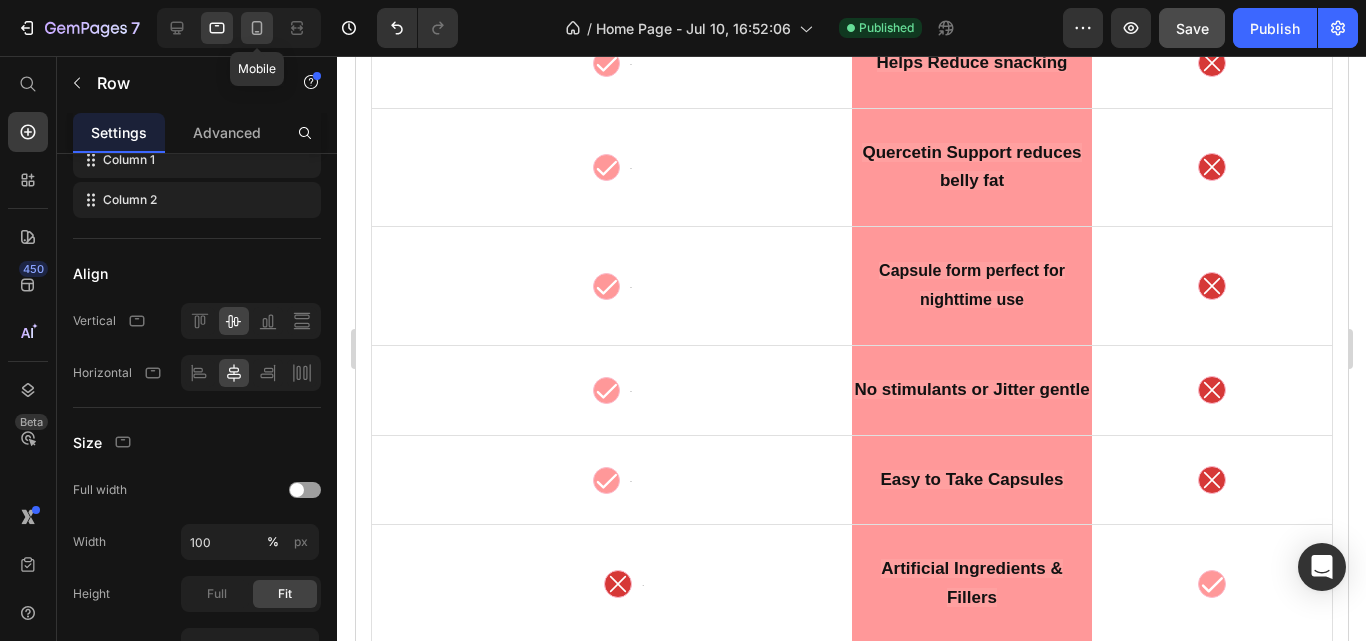 click 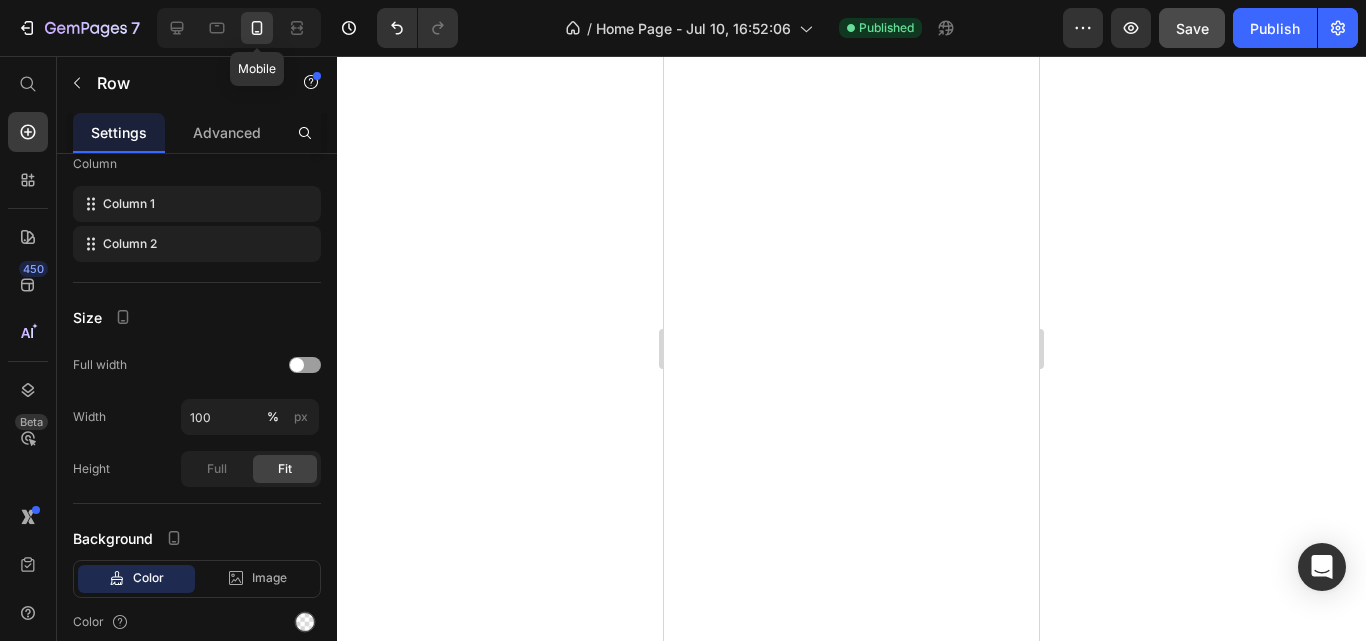 scroll, scrollTop: 9446, scrollLeft: 0, axis: vertical 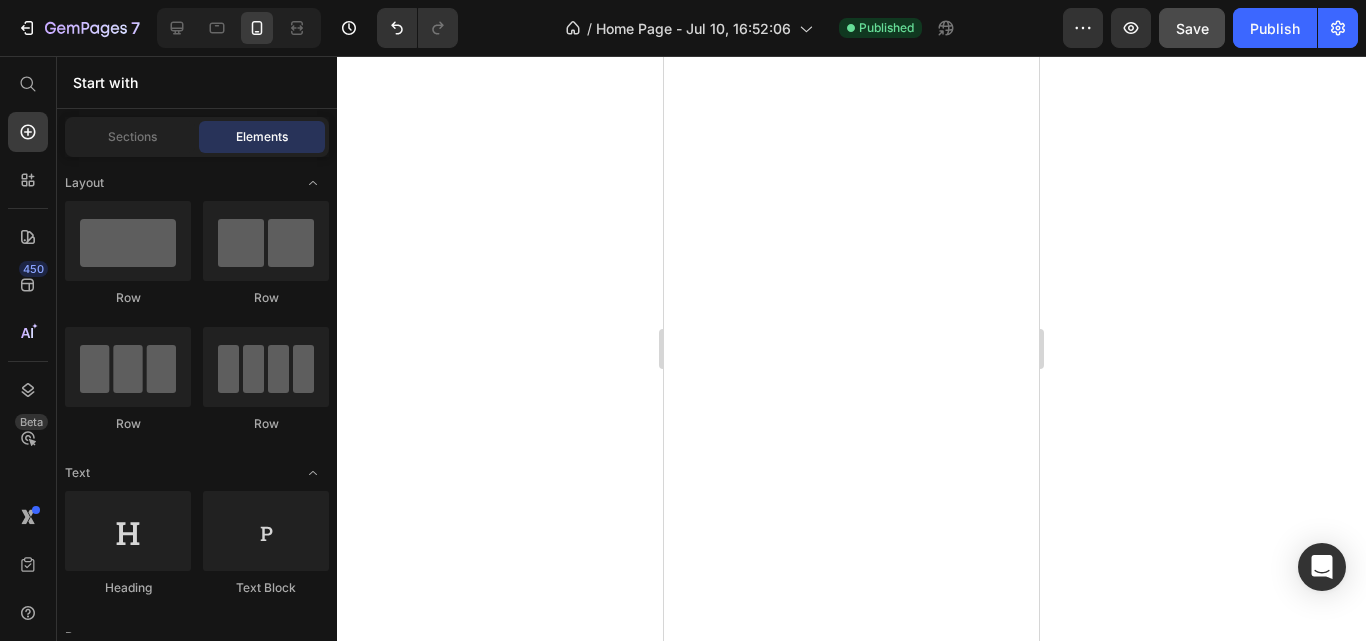 click on "Icon" at bounding box center [766, -1002] 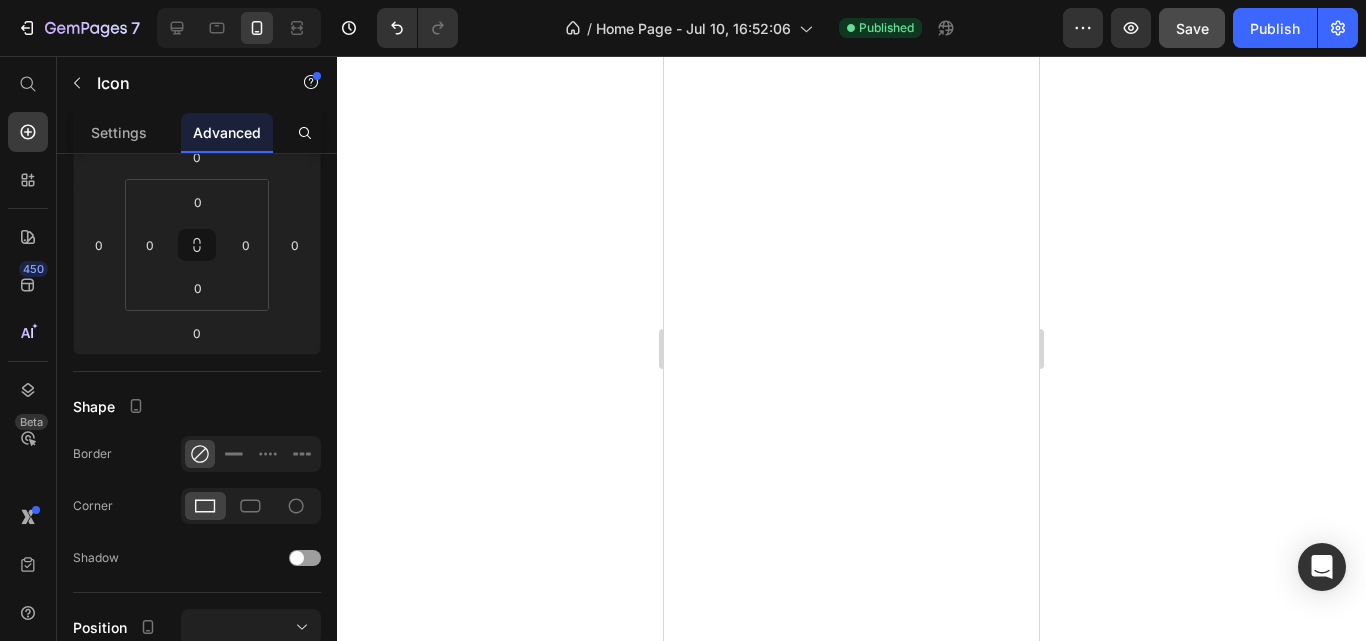 scroll, scrollTop: 0, scrollLeft: 0, axis: both 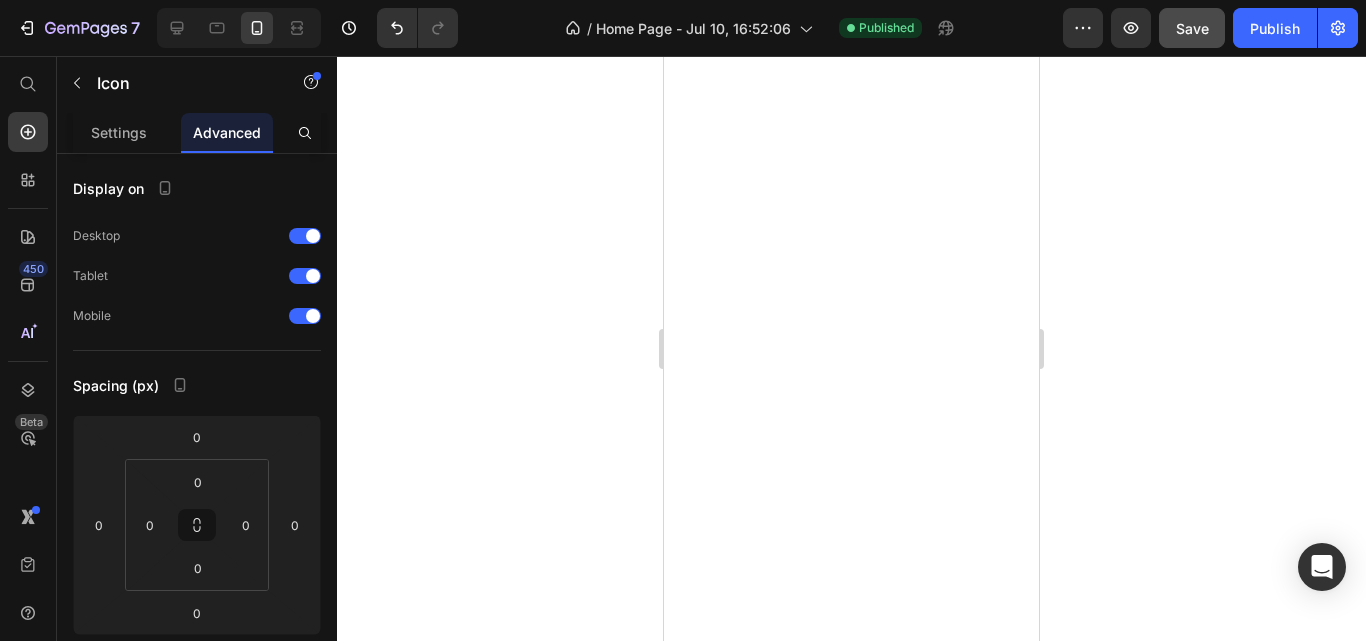 click on "Icon   0 Text Block Row" at bounding box center [766, -1000] 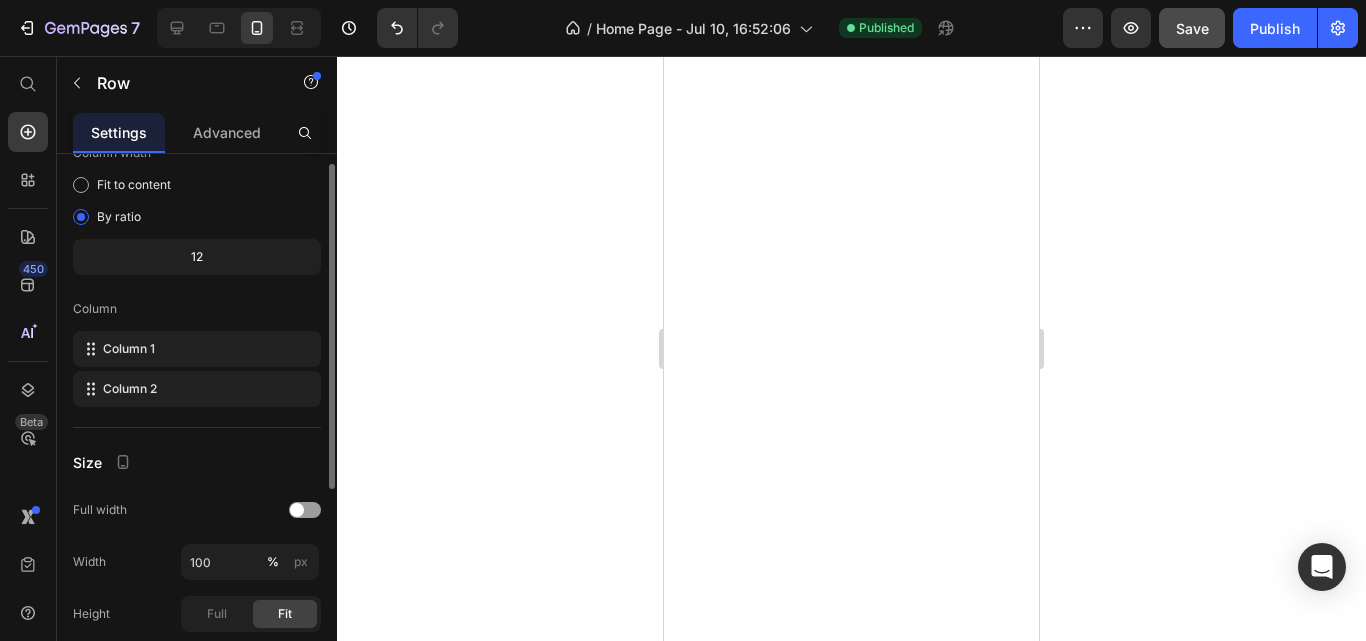 scroll, scrollTop: 0, scrollLeft: 0, axis: both 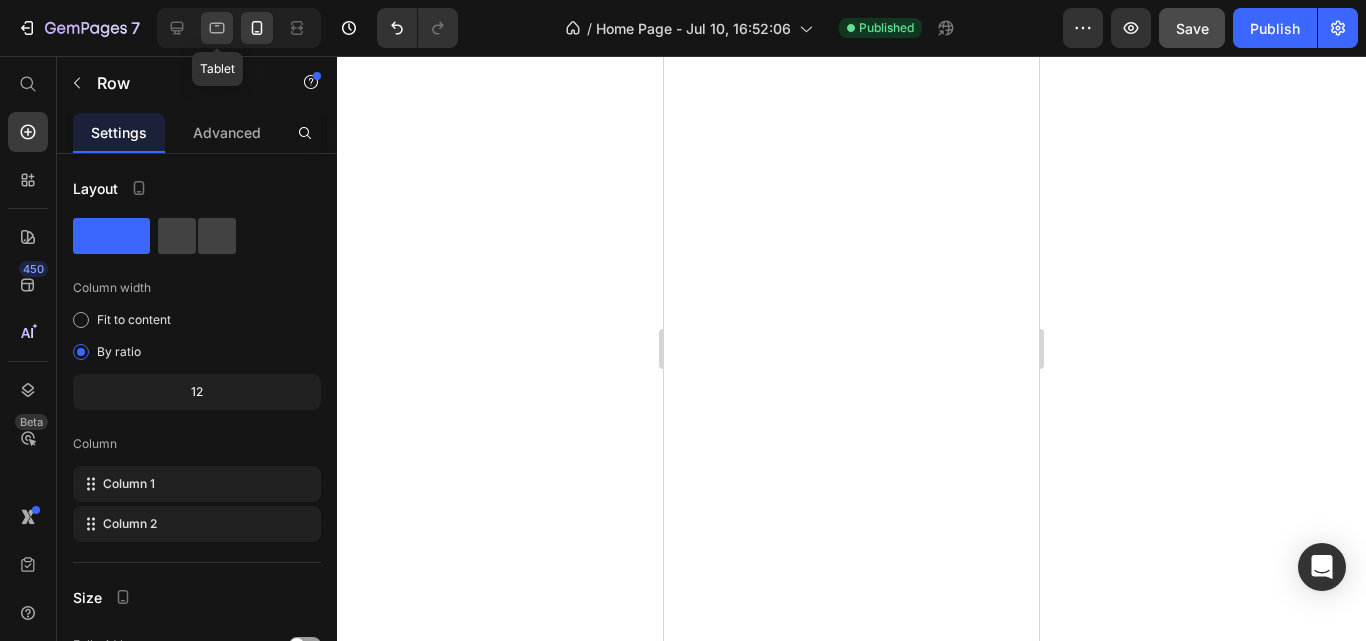 click 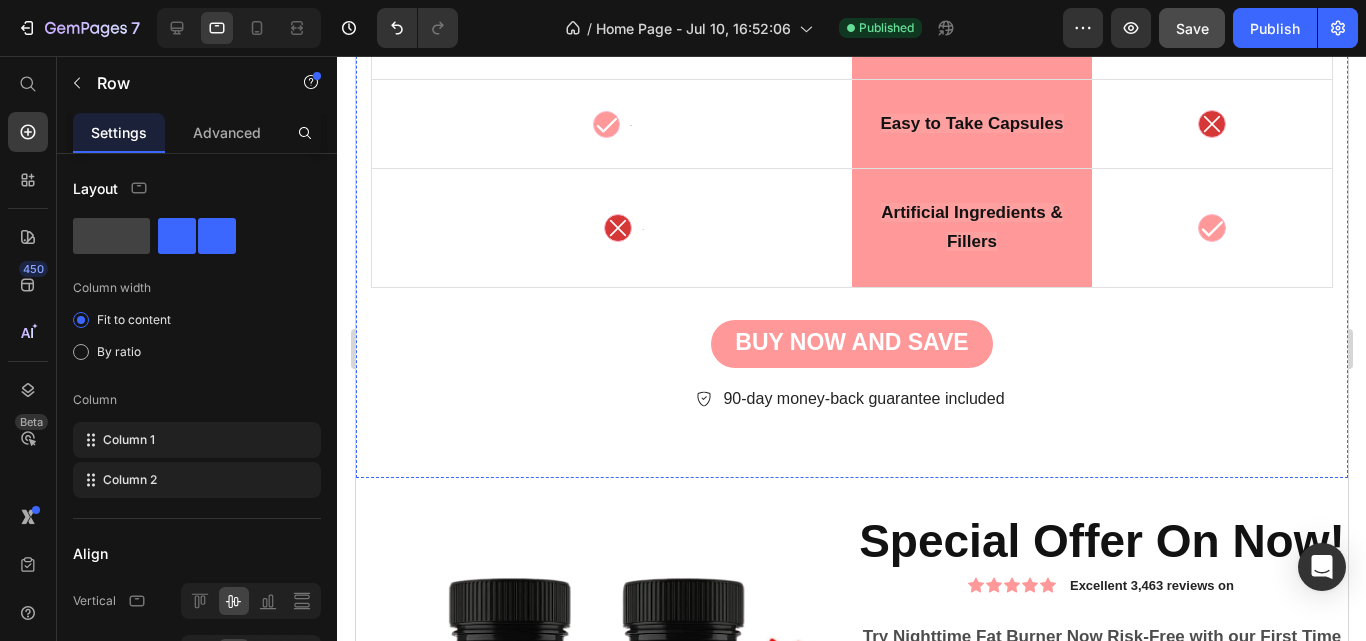 scroll, scrollTop: 10000, scrollLeft: 0, axis: vertical 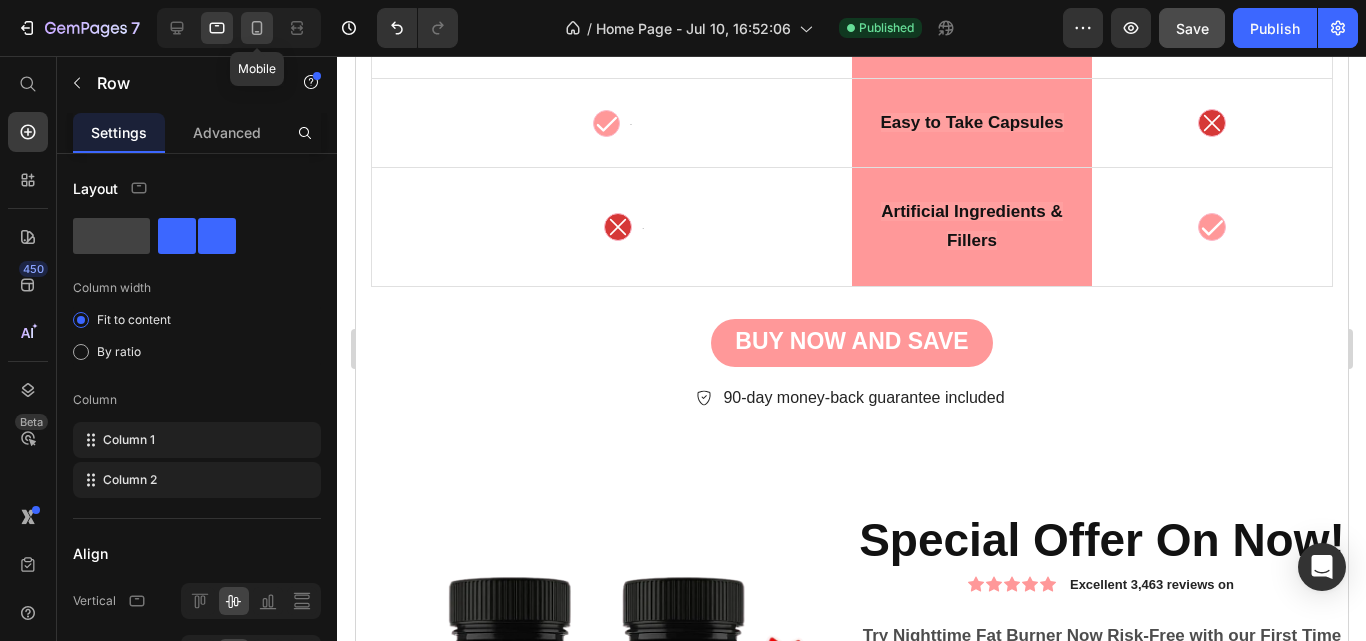 click 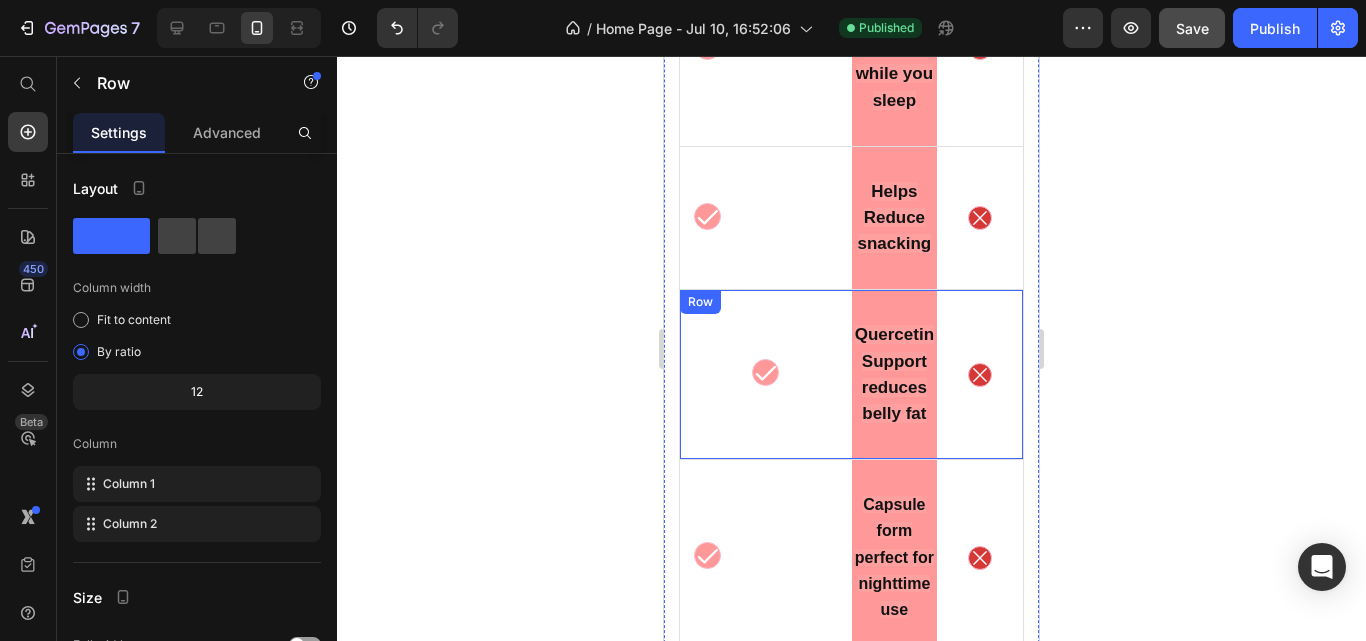 scroll, scrollTop: 10888, scrollLeft: 0, axis: vertical 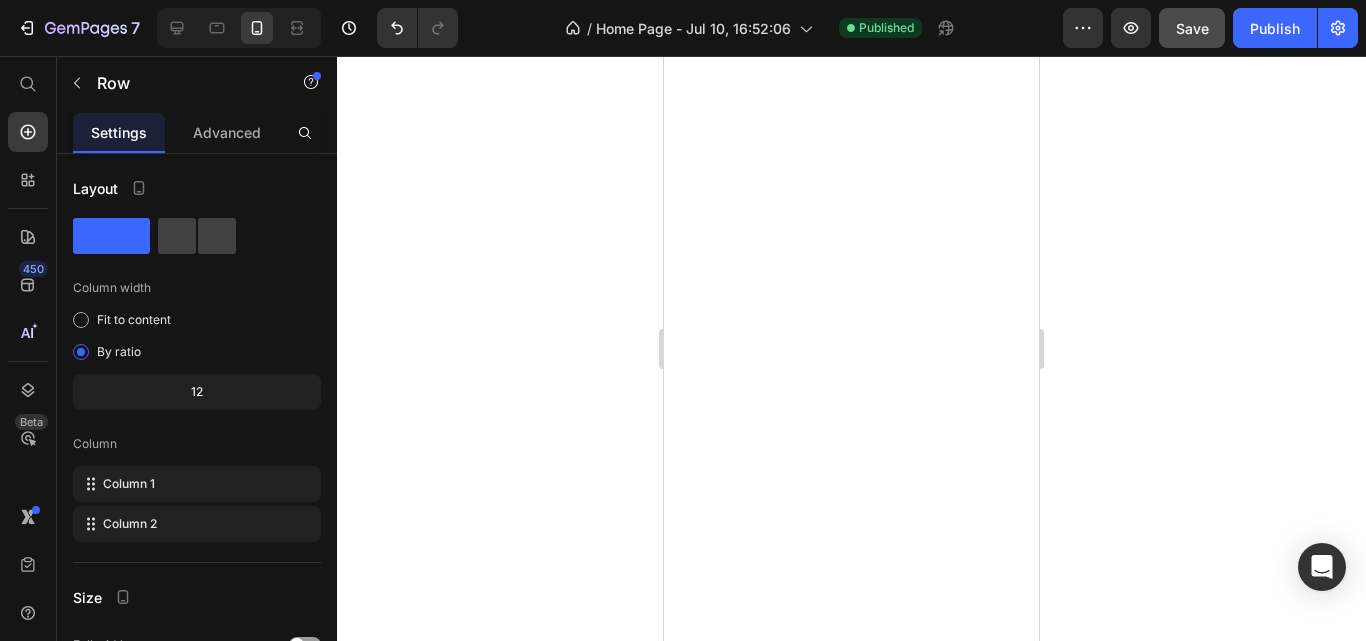 click on "Icon" at bounding box center [766, -1227] 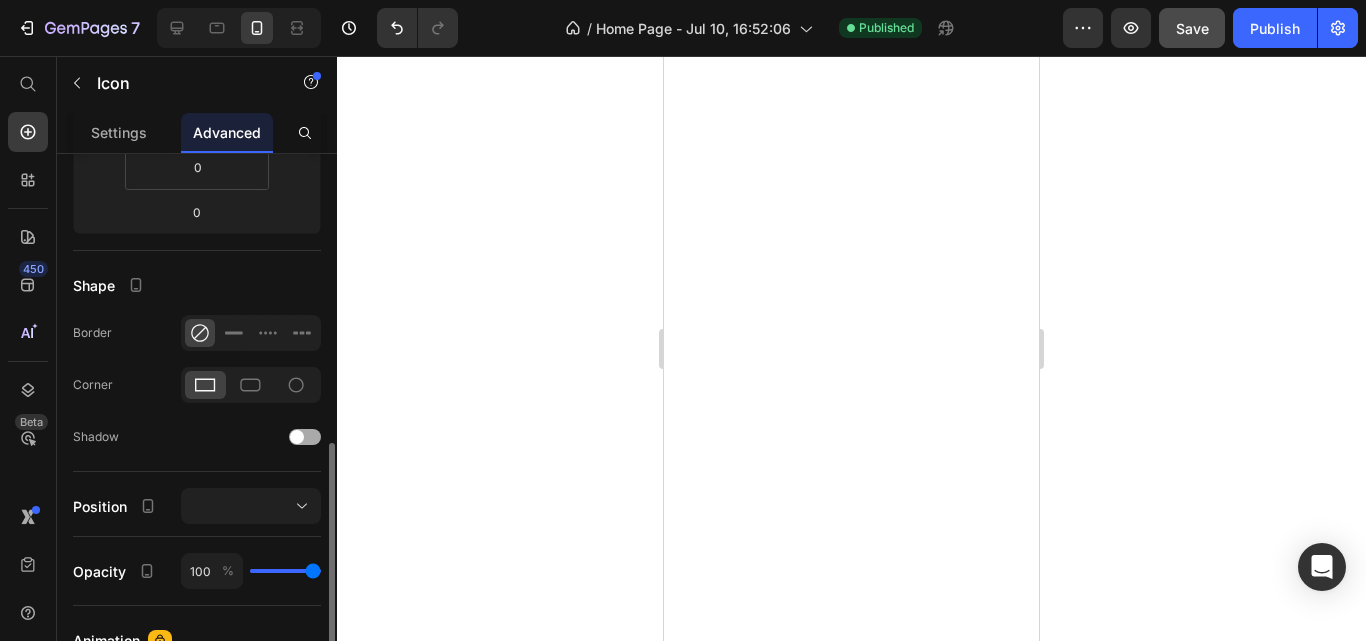 scroll, scrollTop: 489, scrollLeft: 0, axis: vertical 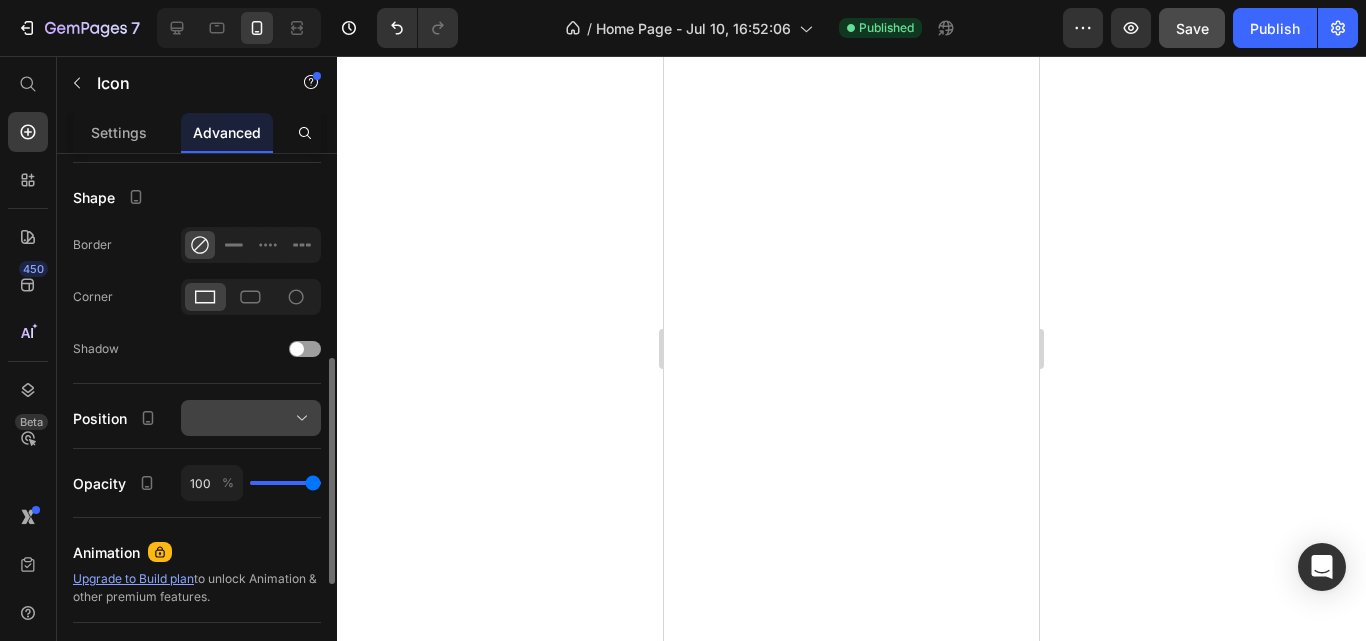 click at bounding box center (251, 418) 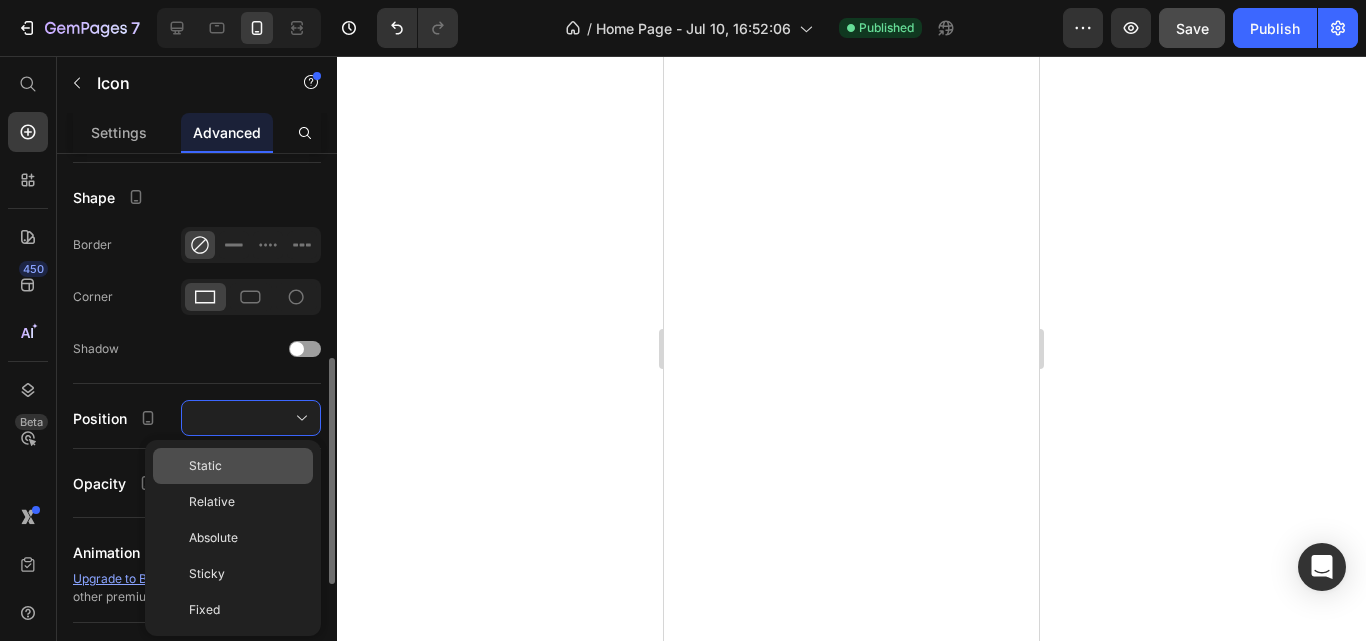 click on "Static" at bounding box center [247, 466] 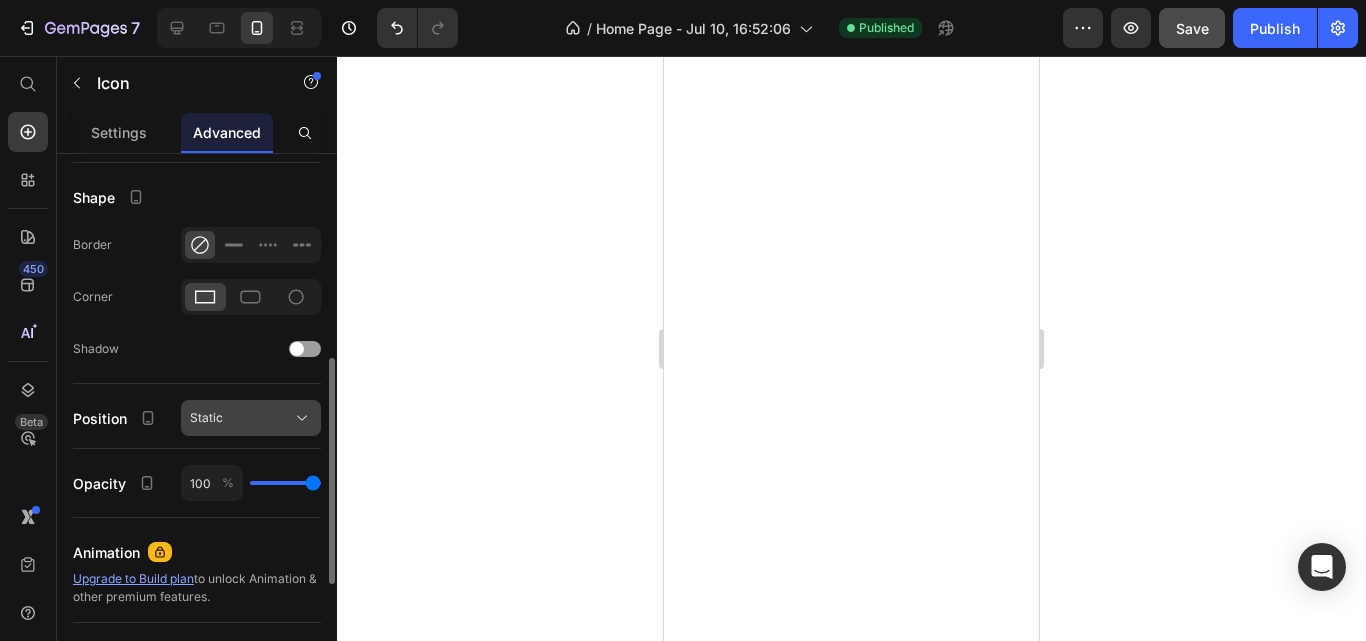 click on "Static" 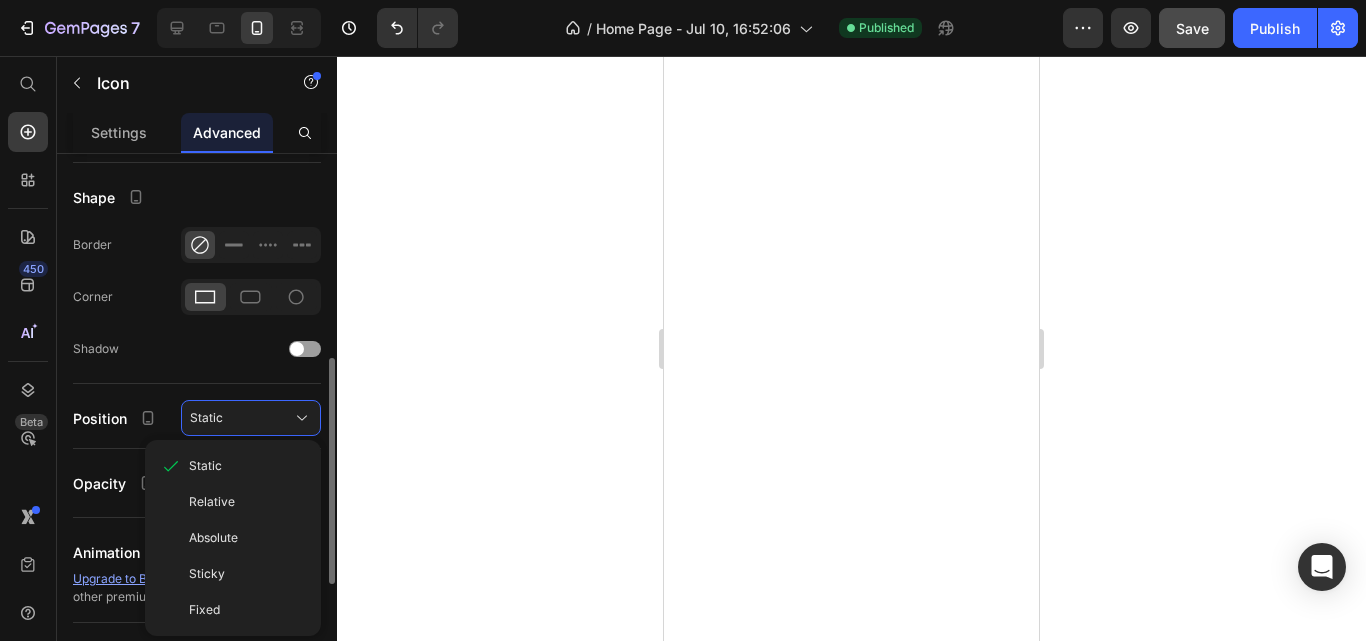 click on "Shape Border Corner Shadow" 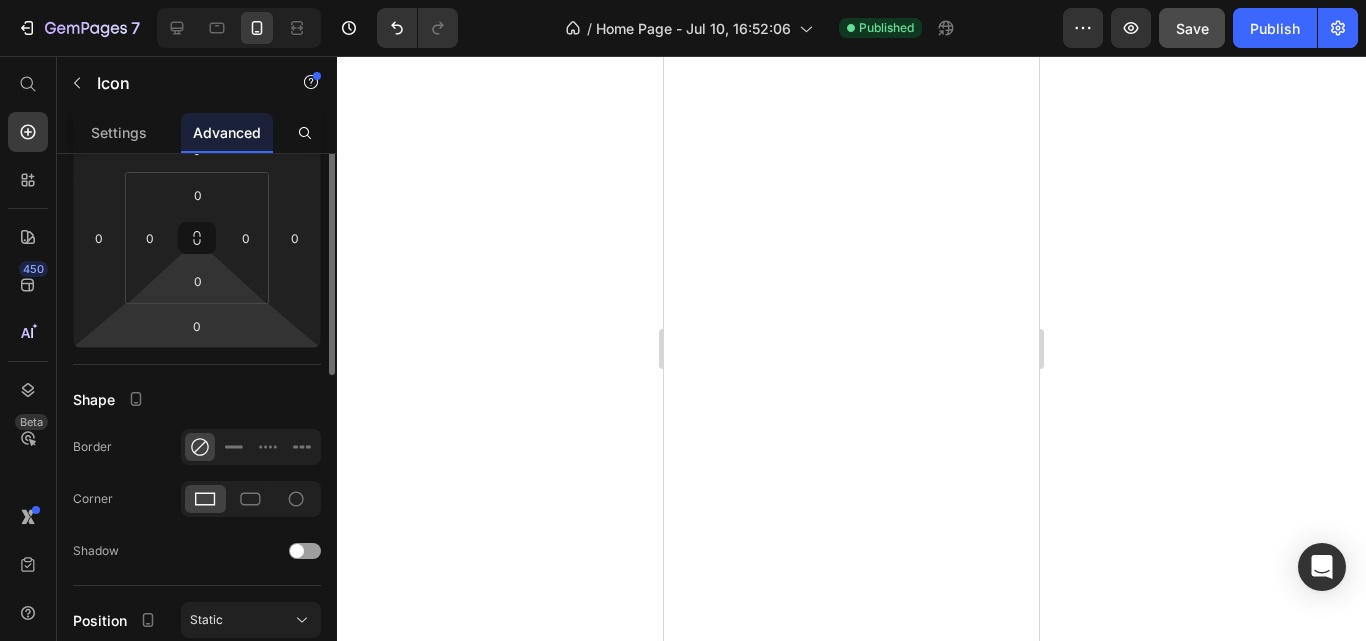 scroll, scrollTop: 0, scrollLeft: 0, axis: both 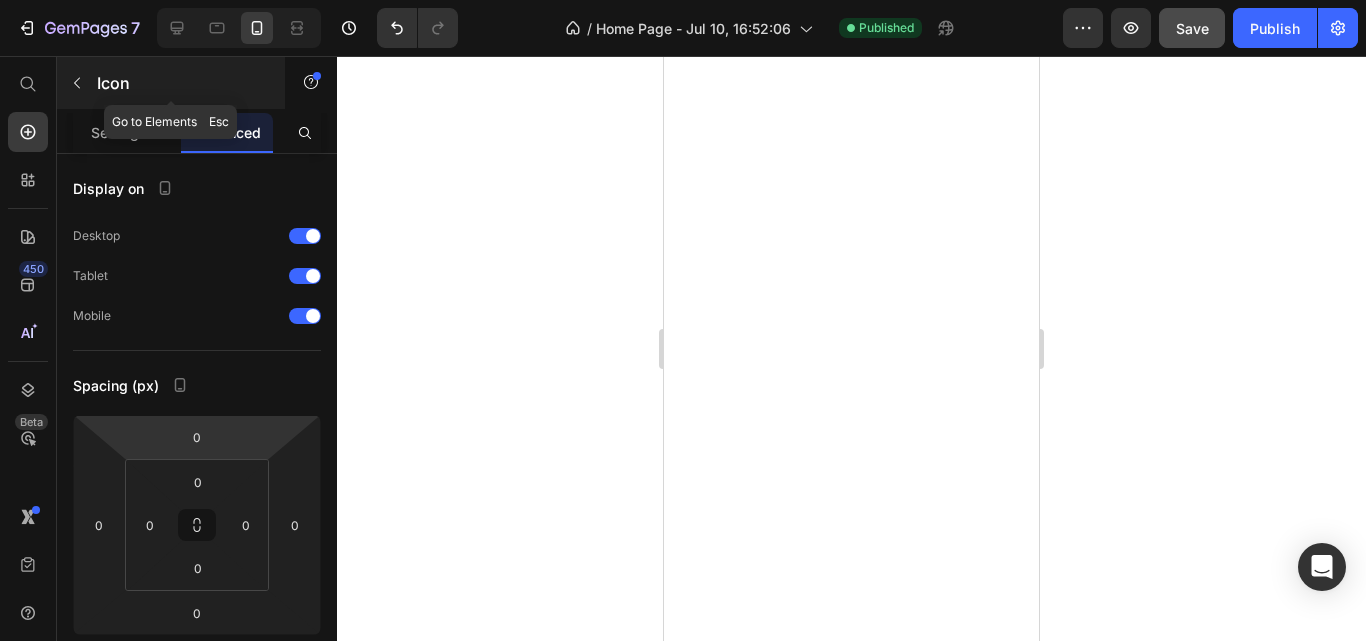 click 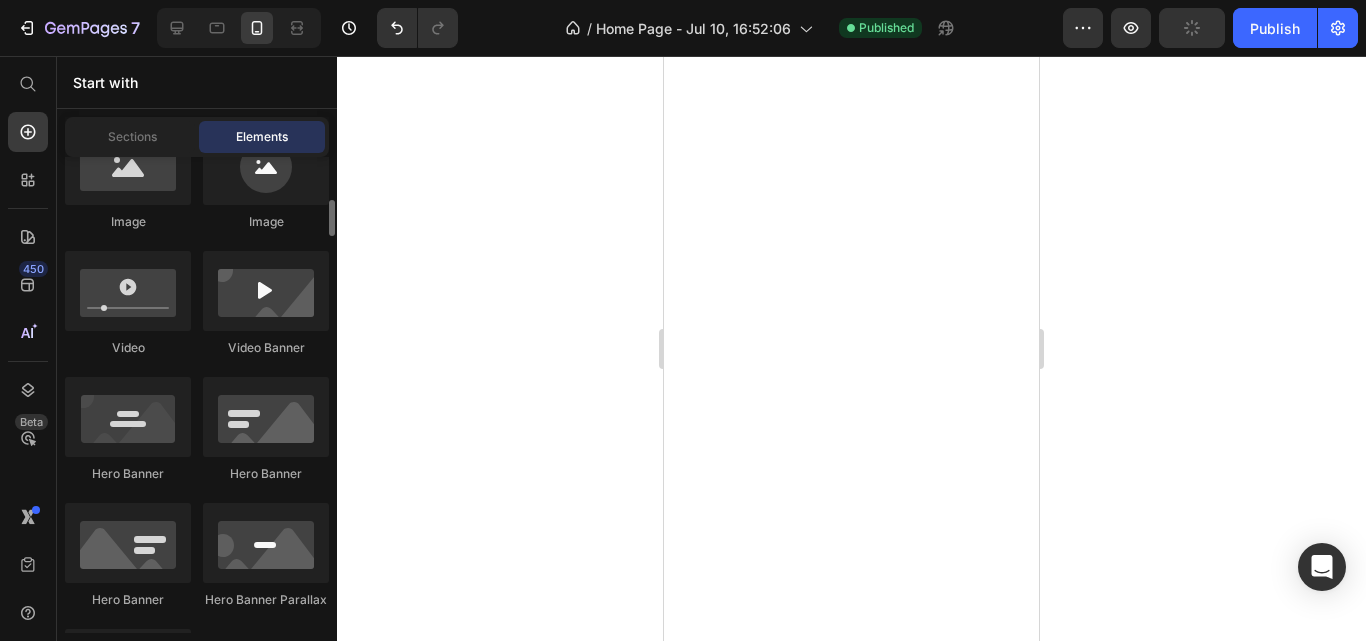 scroll, scrollTop: 852, scrollLeft: 0, axis: vertical 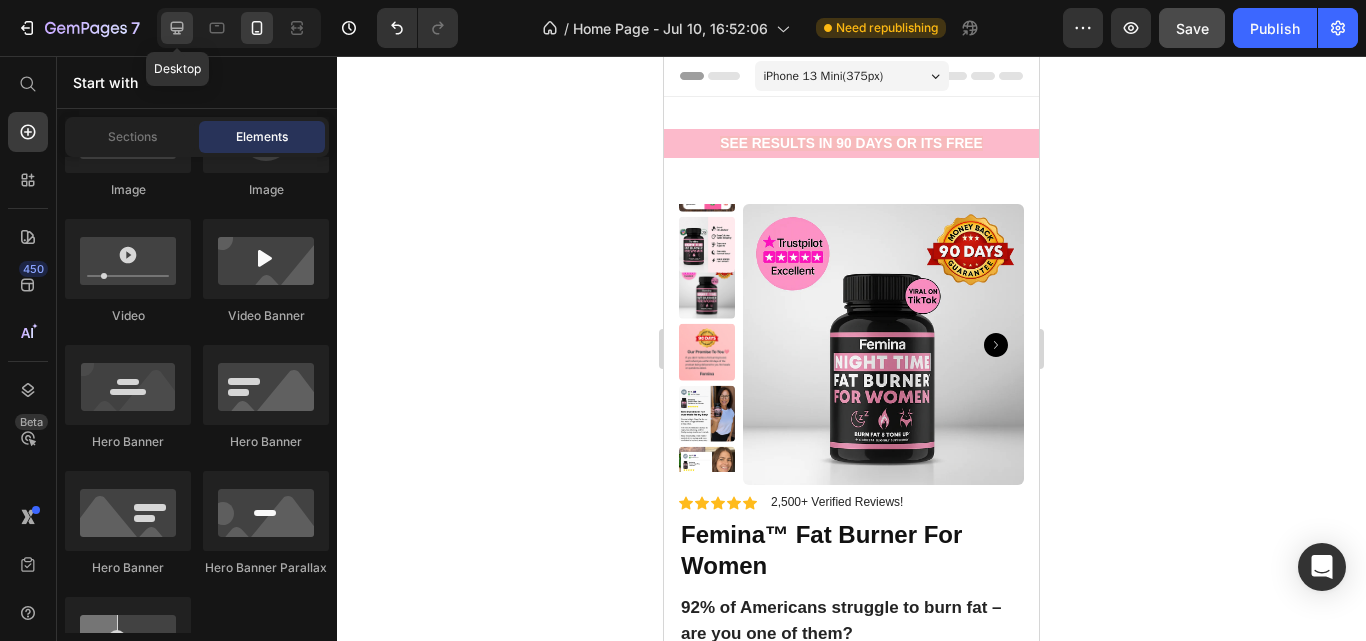 click 